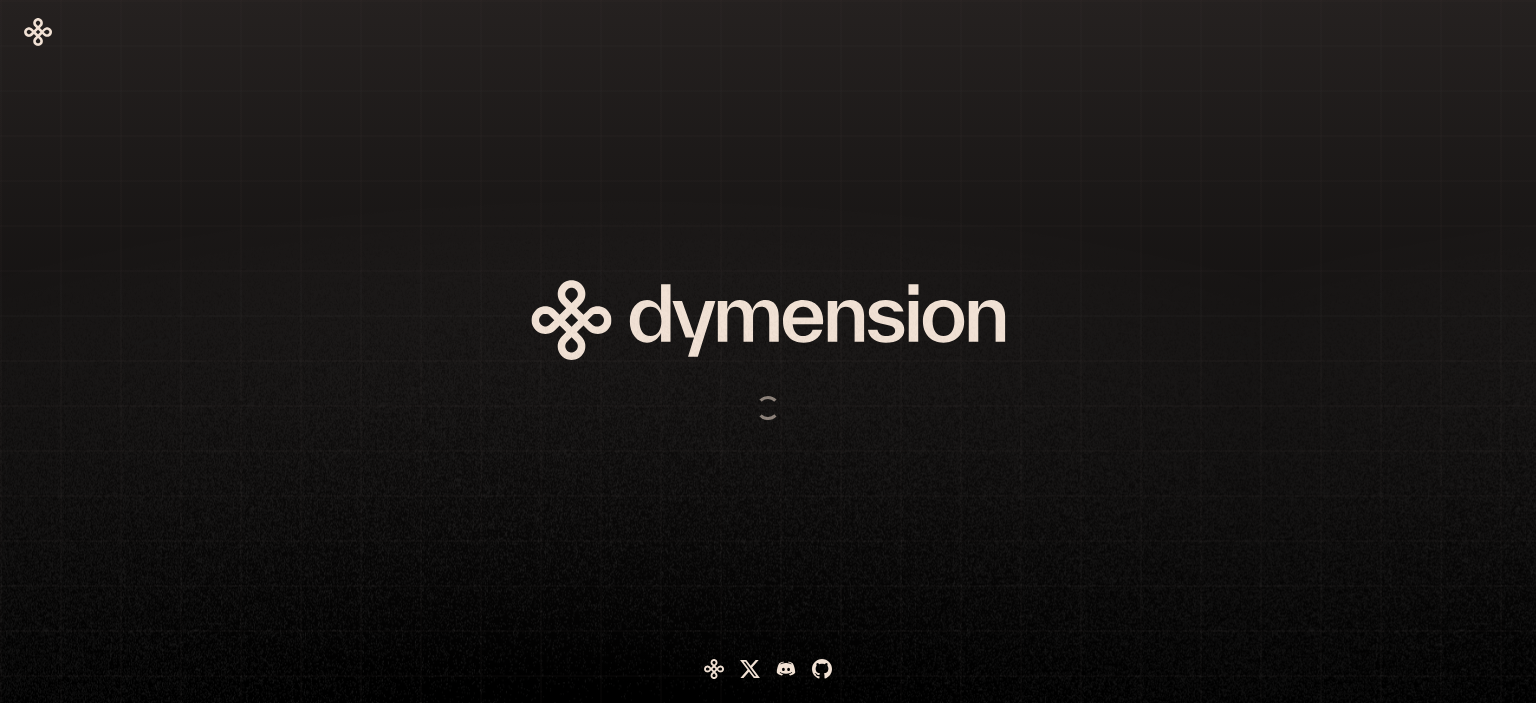 scroll, scrollTop: 0, scrollLeft: 0, axis: both 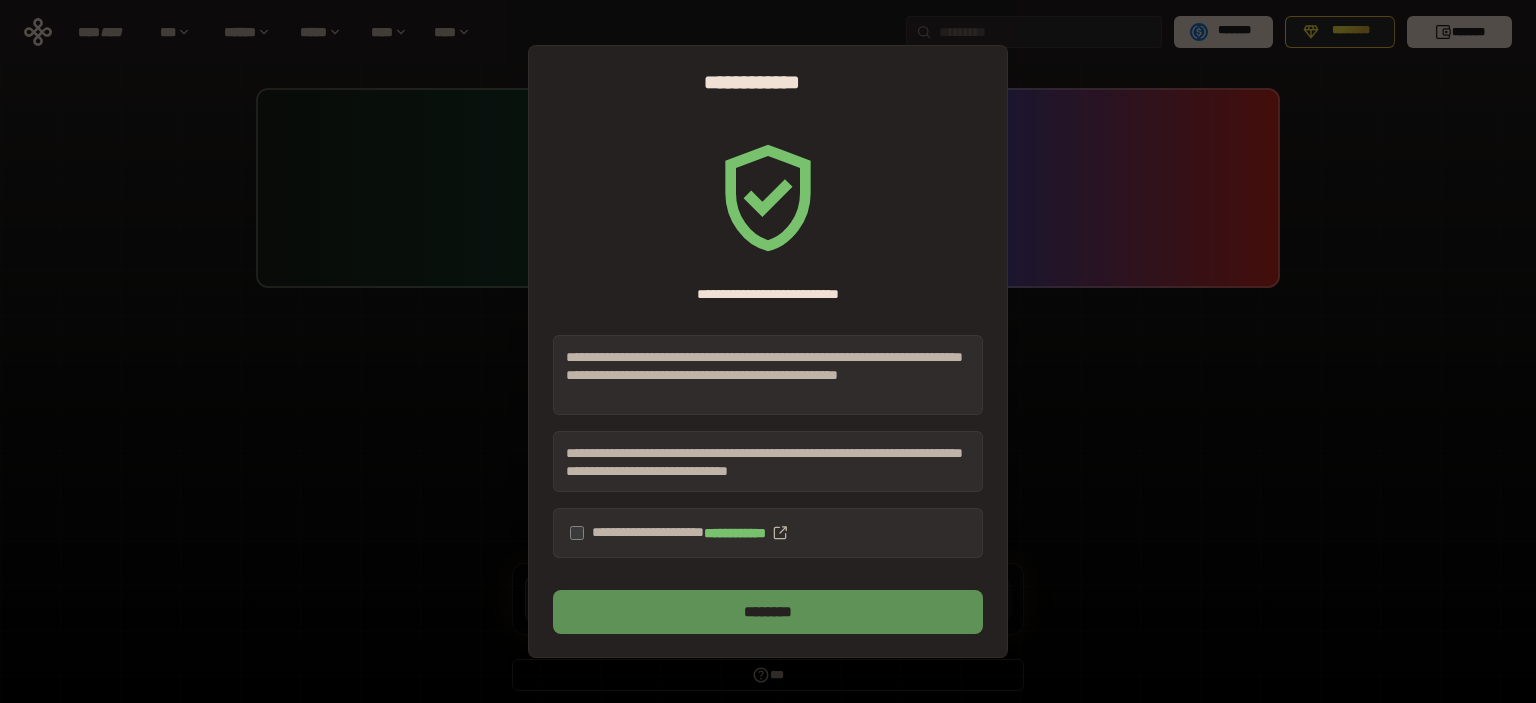 click on "********" at bounding box center [768, 612] 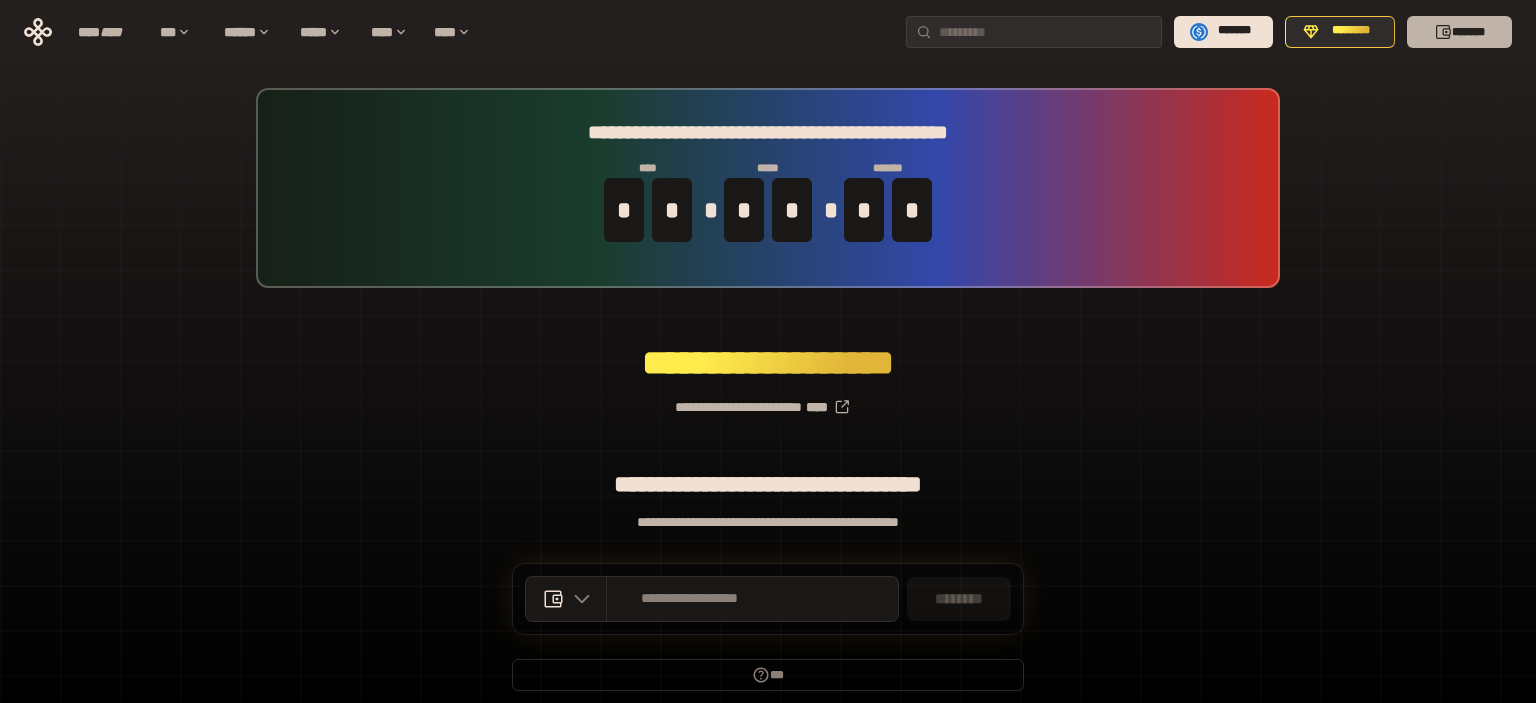click on "*******" at bounding box center [1459, 32] 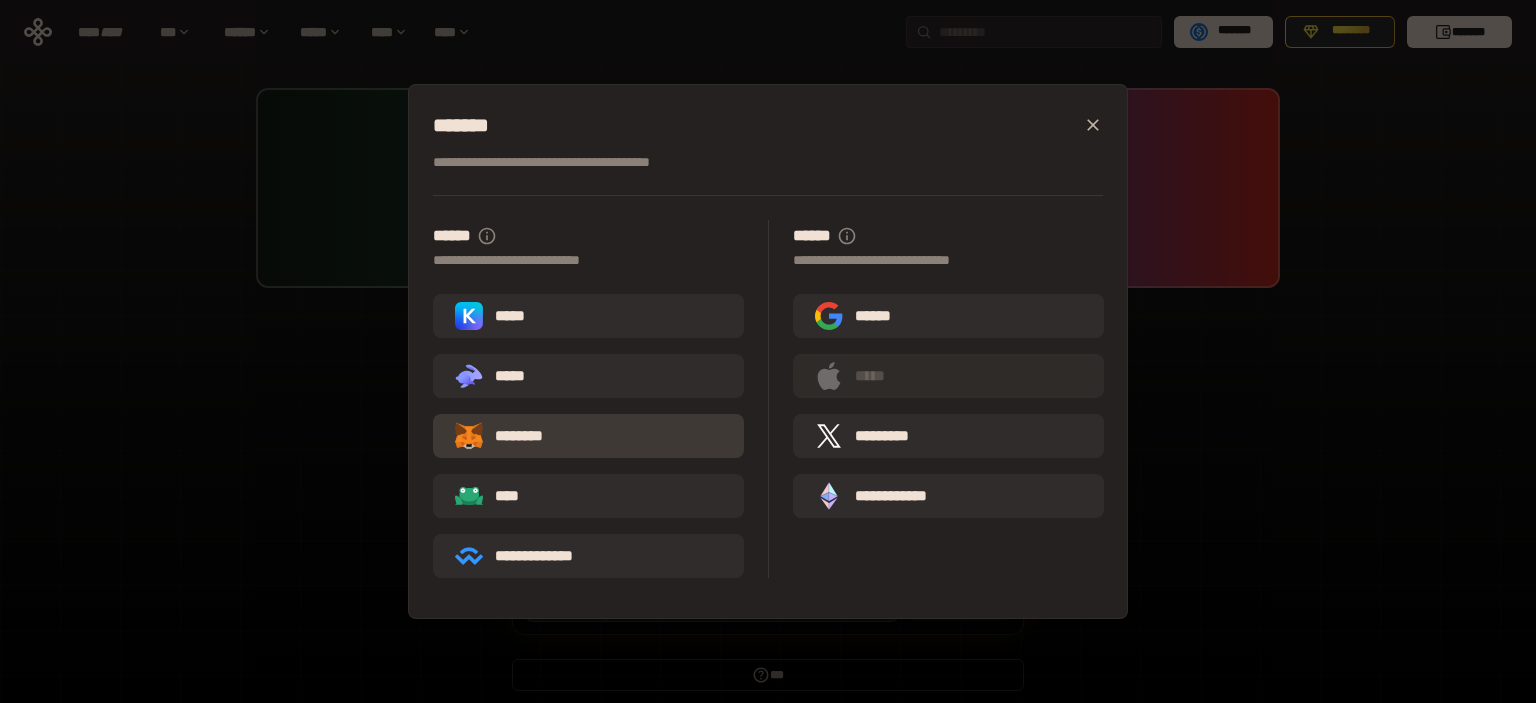 click on "********" at bounding box center (513, 436) 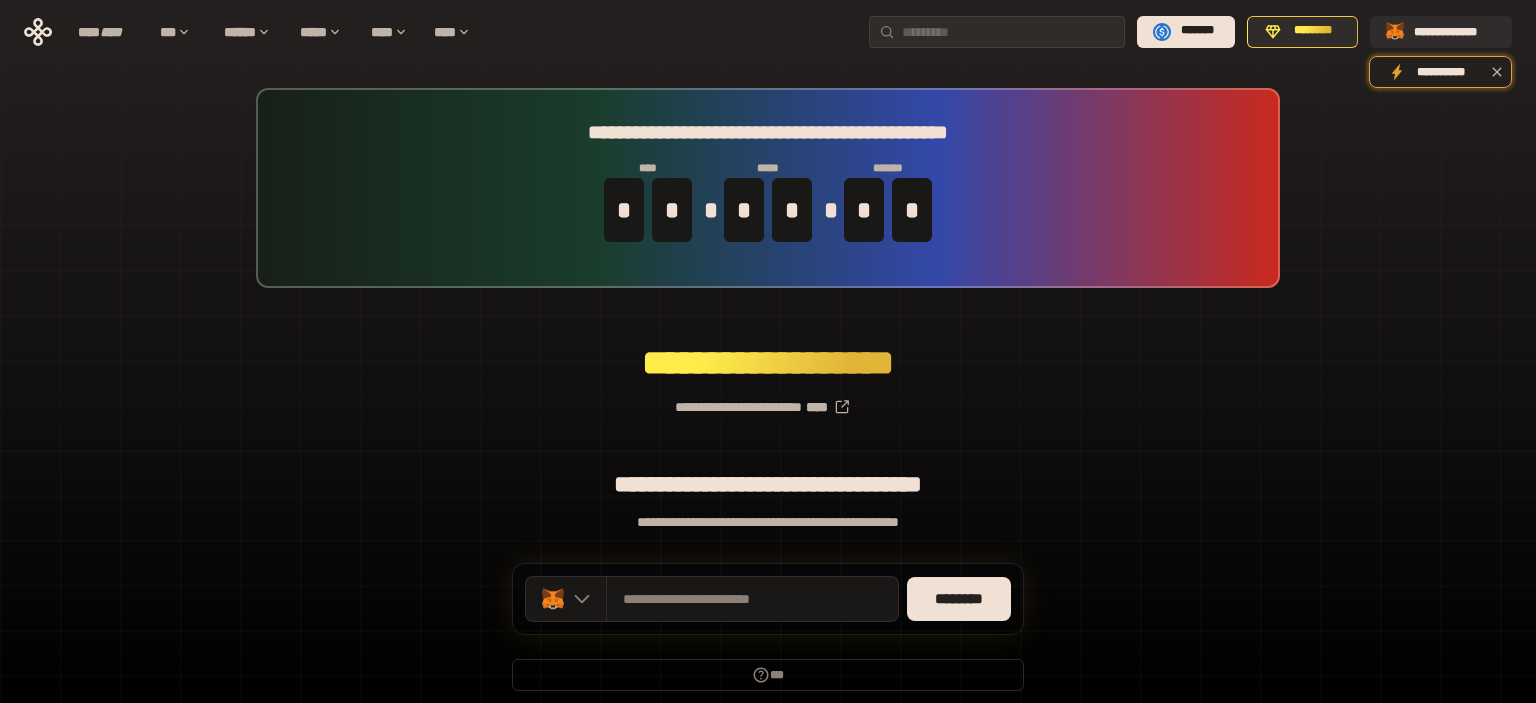 scroll, scrollTop: 79, scrollLeft: 0, axis: vertical 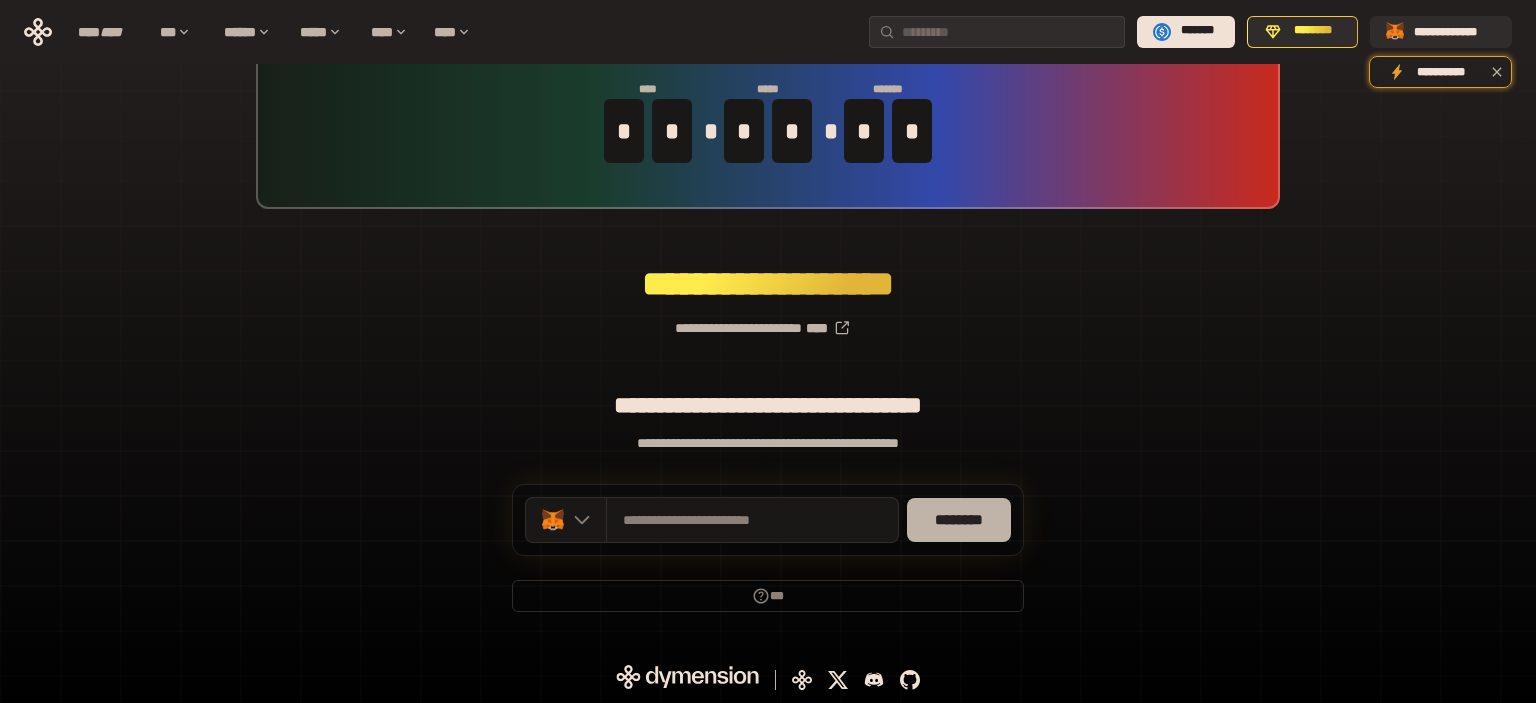 click on "********" at bounding box center [959, 520] 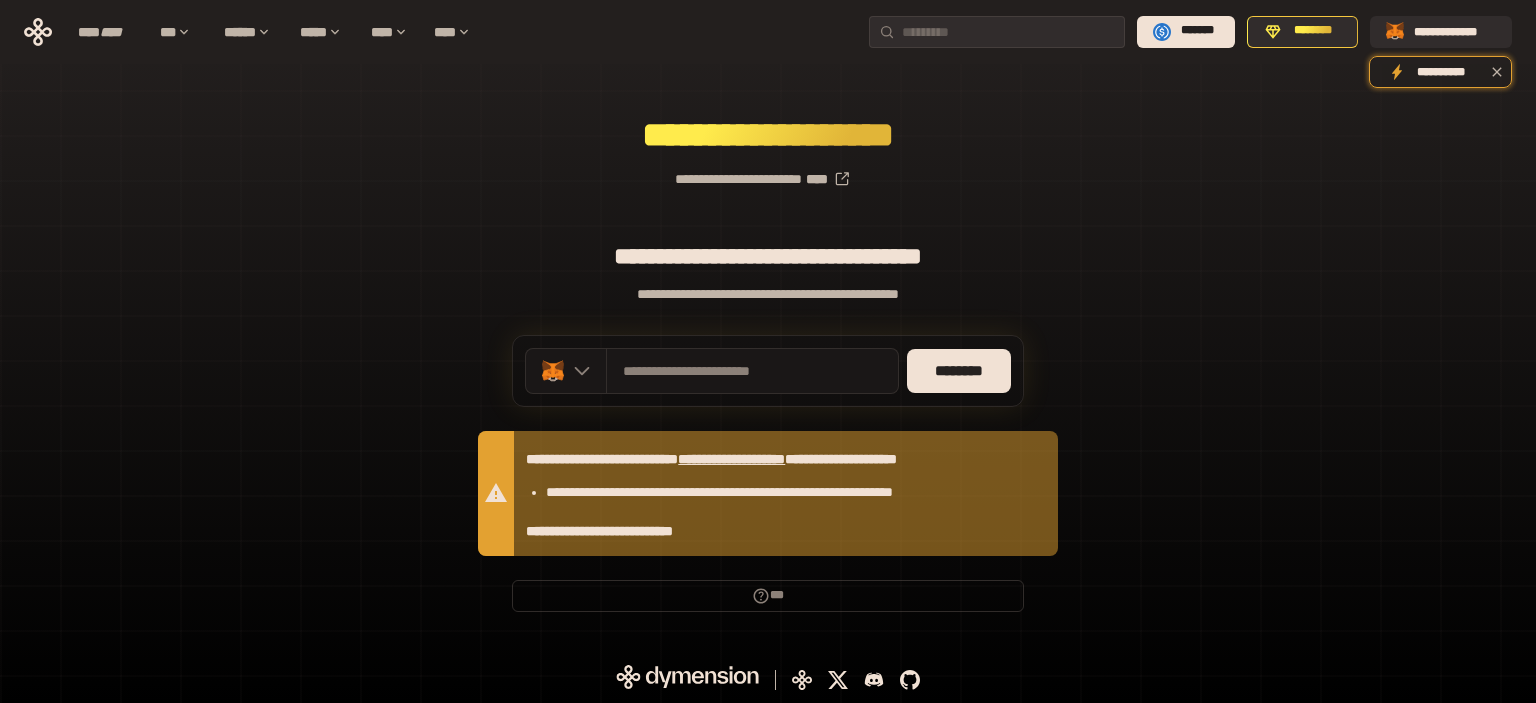 scroll, scrollTop: 0, scrollLeft: 0, axis: both 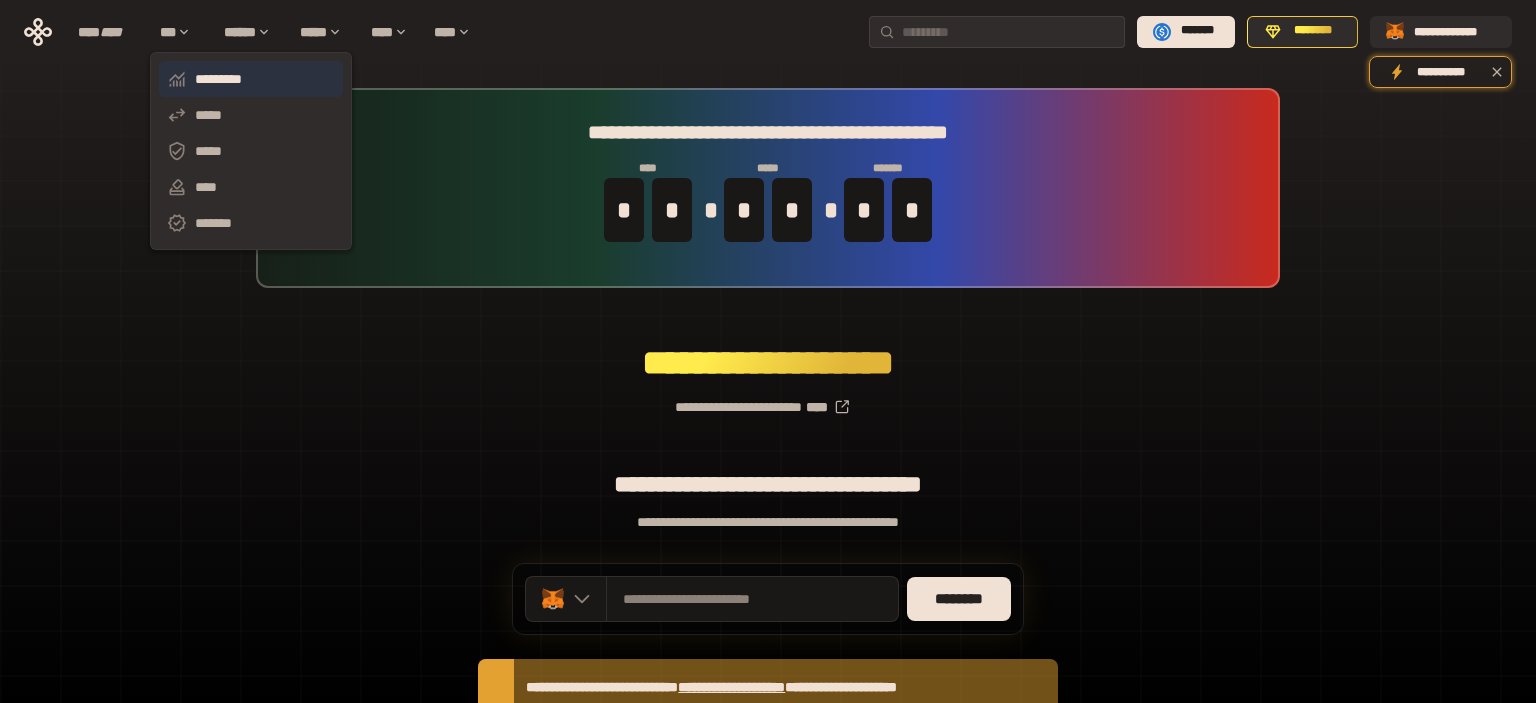 click on "*********" at bounding box center [251, 79] 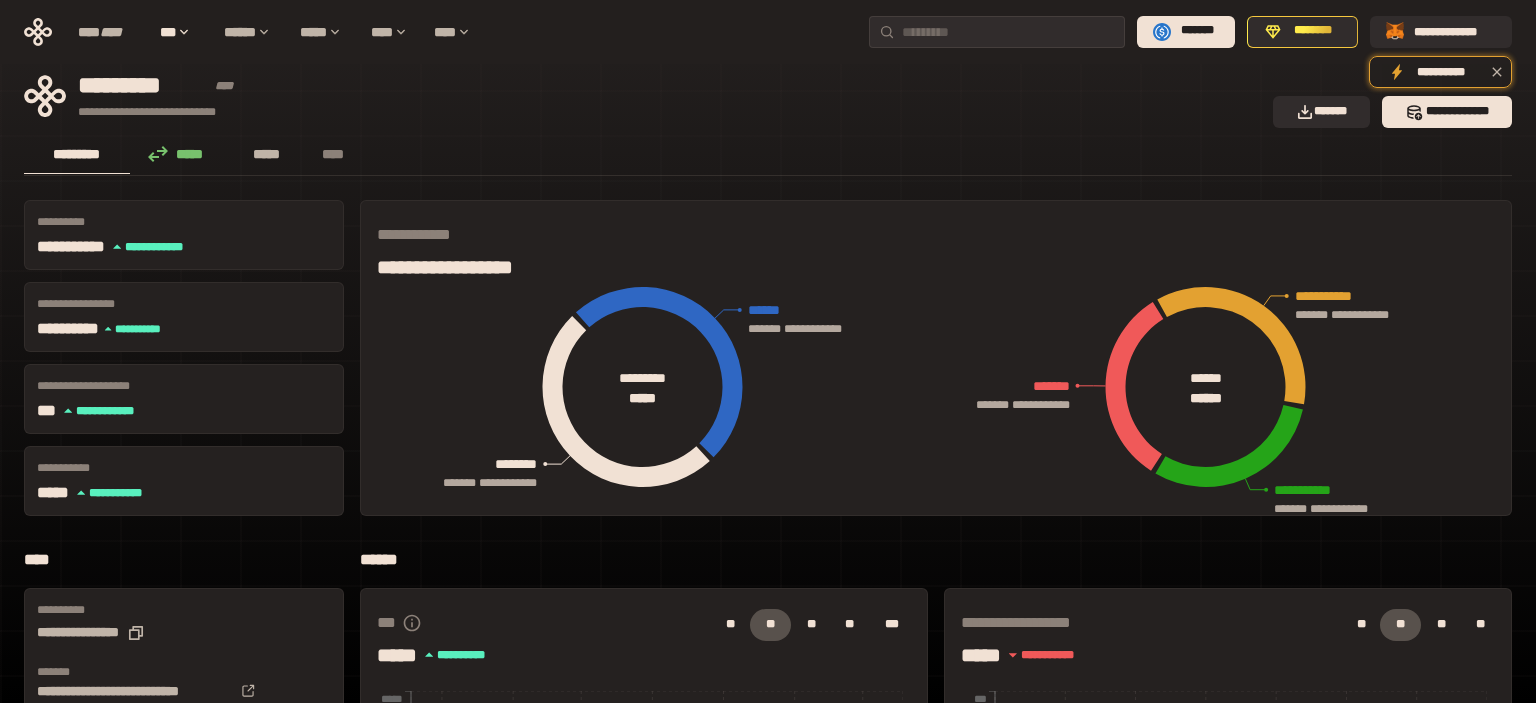 click on "*****" at bounding box center (267, 154) 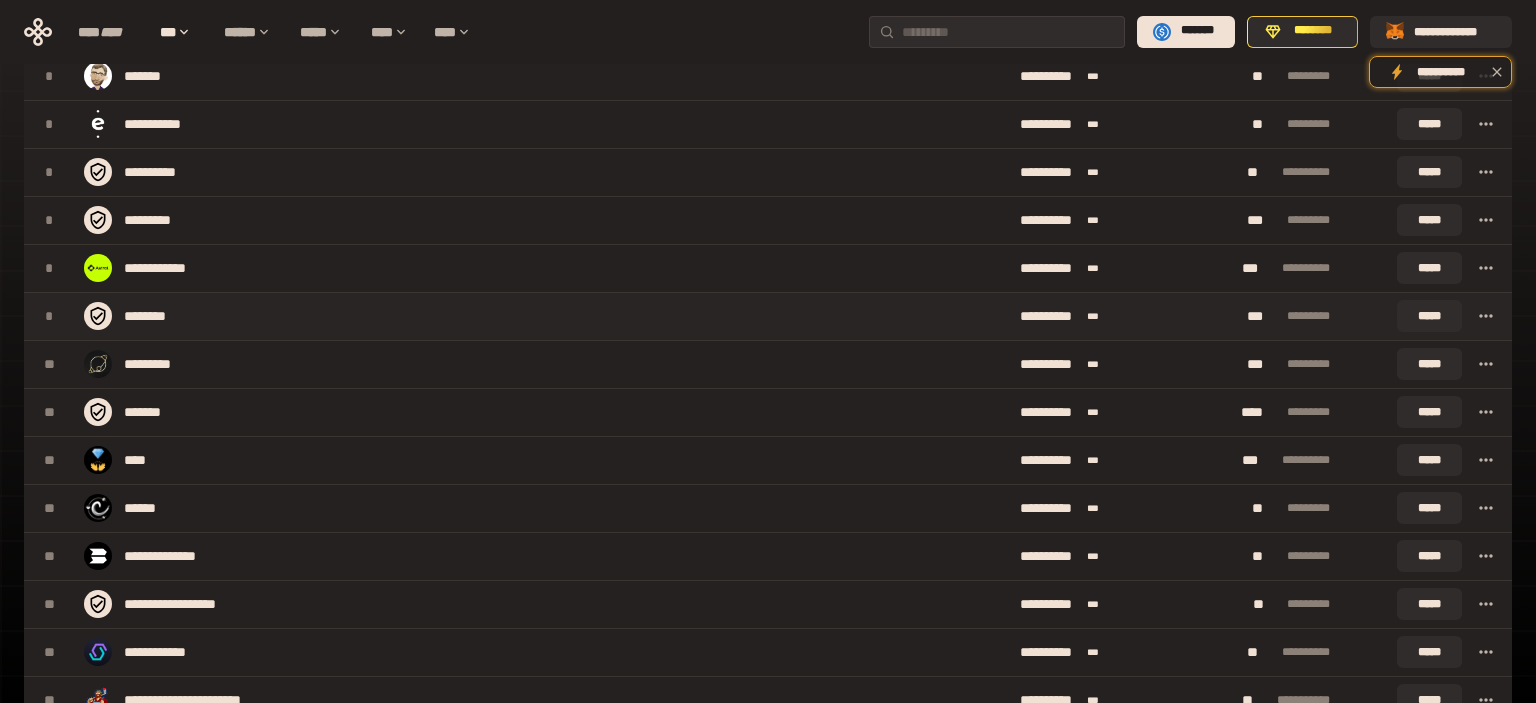 scroll, scrollTop: 0, scrollLeft: 0, axis: both 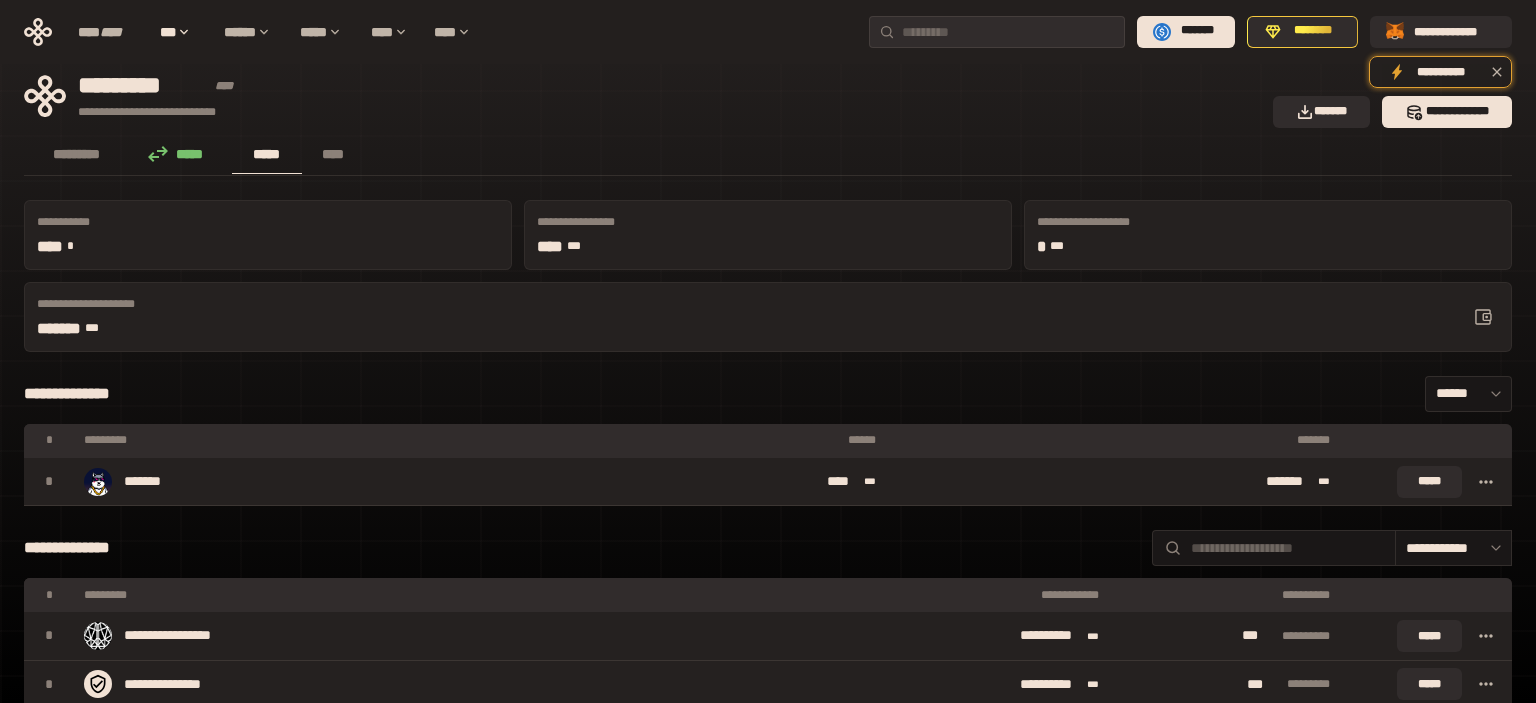 click on "**********" at bounding box center [268, 235] 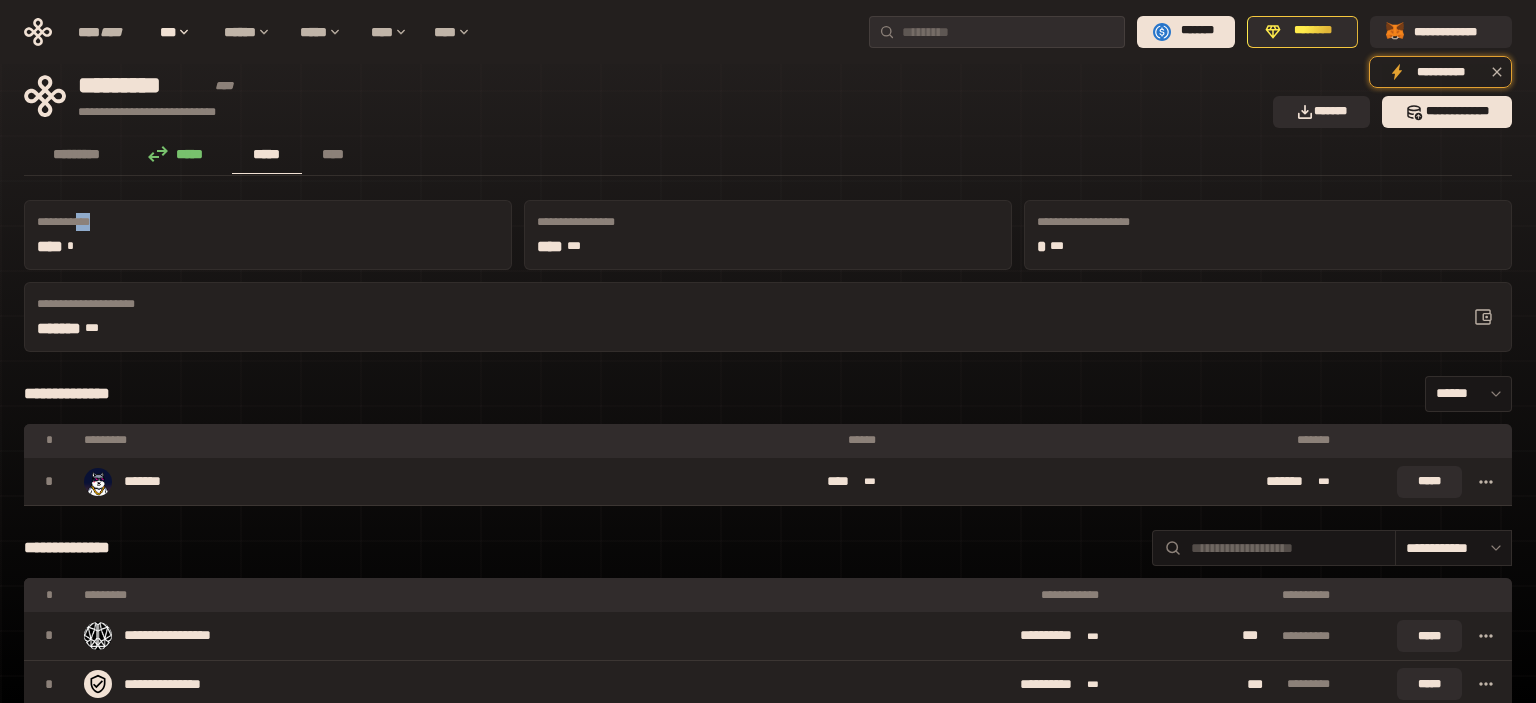 click on "**********" at bounding box center [268, 235] 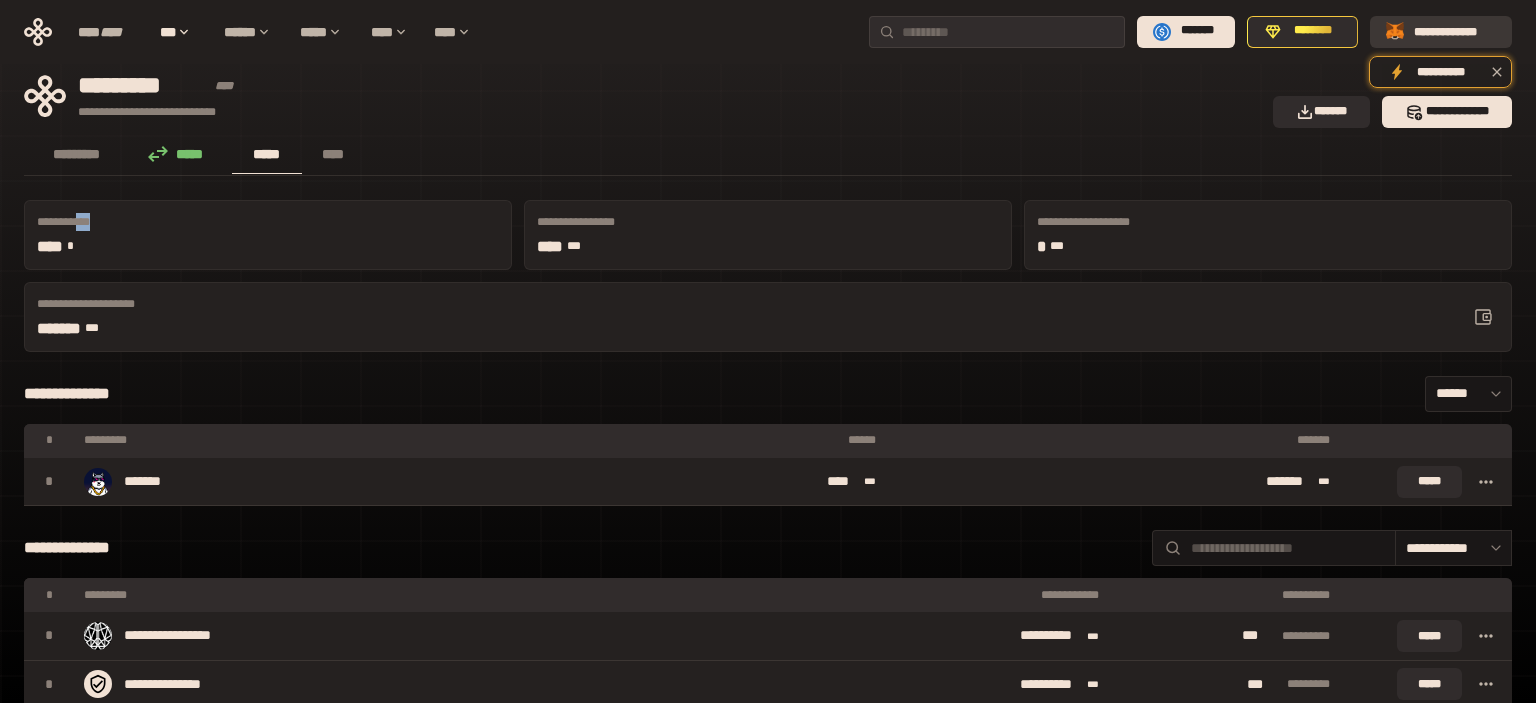 click on "**********" at bounding box center (1455, 31) 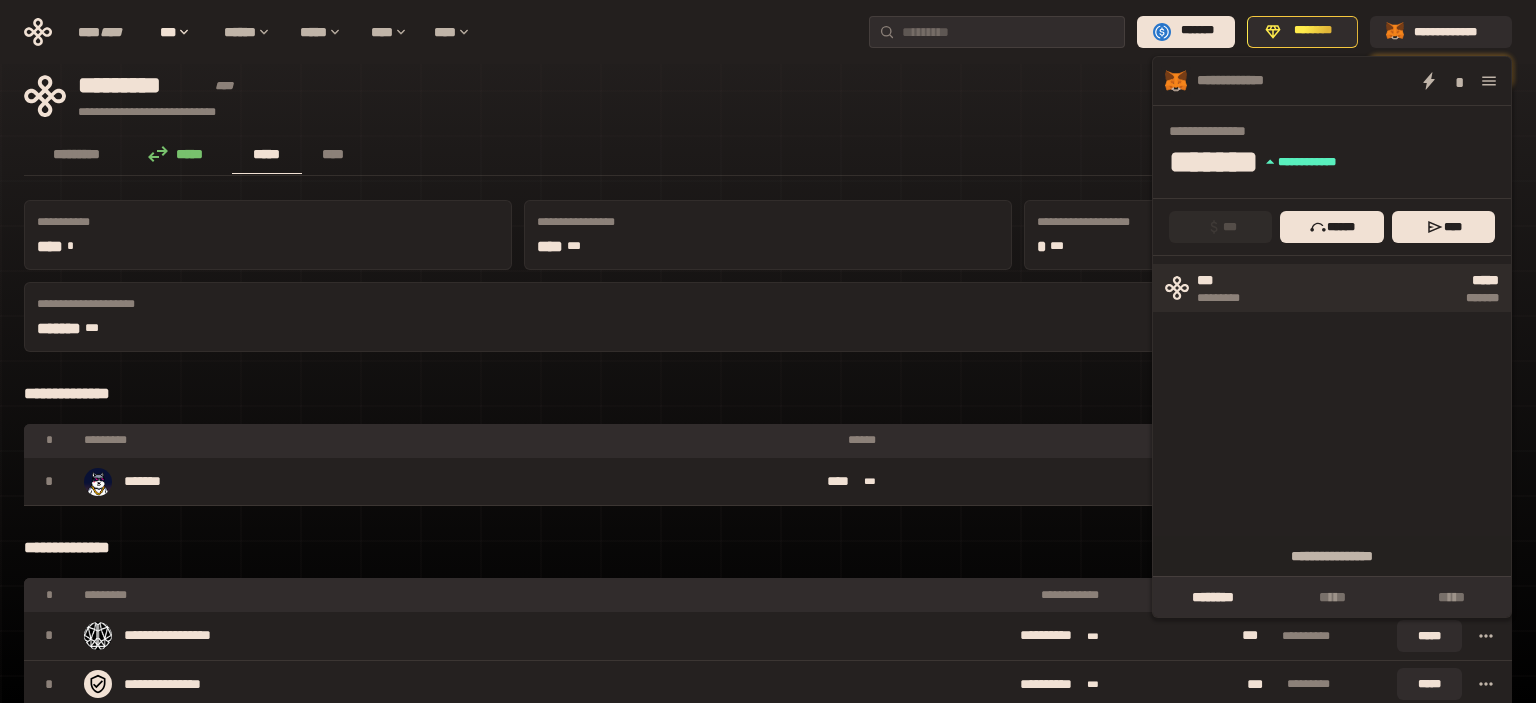 click on "*******" at bounding box center [1384, 298] 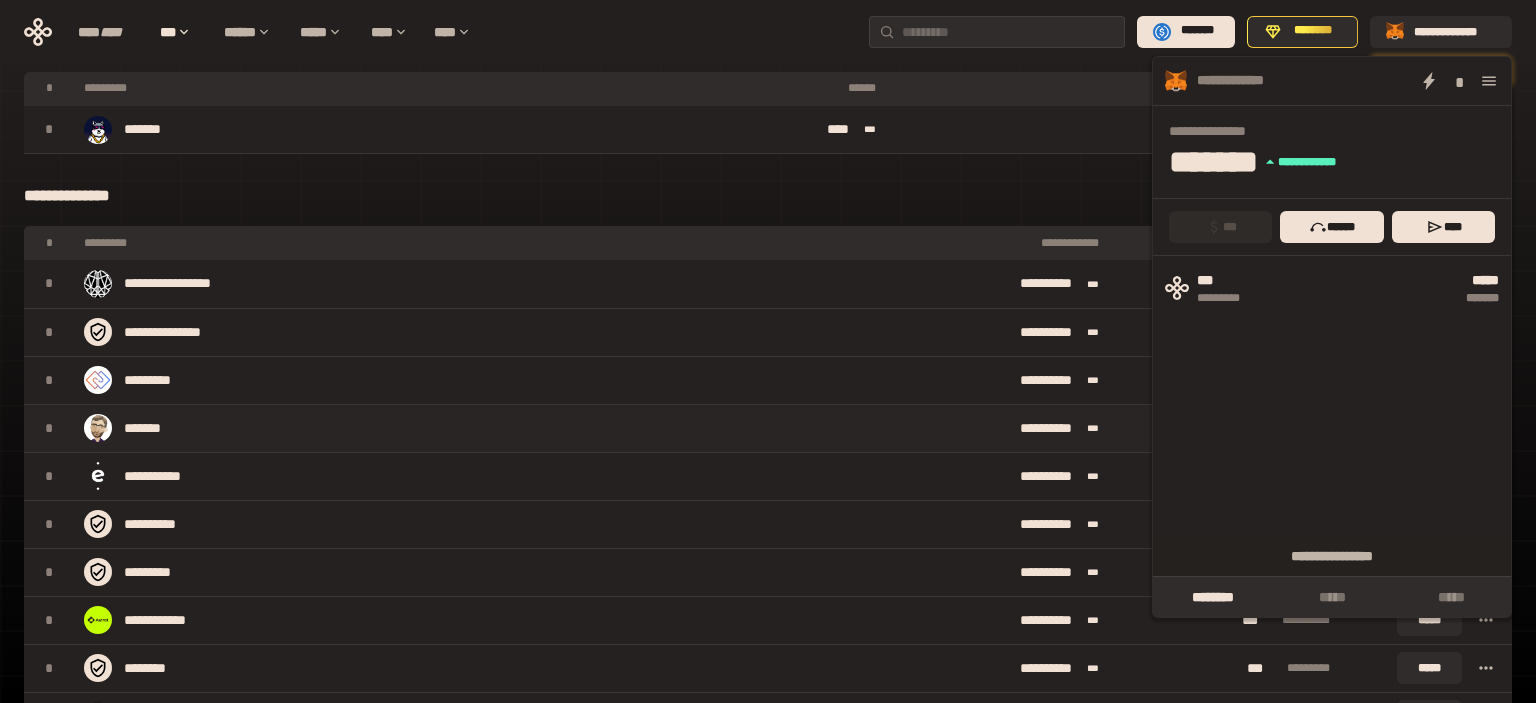 scroll, scrollTop: 0, scrollLeft: 0, axis: both 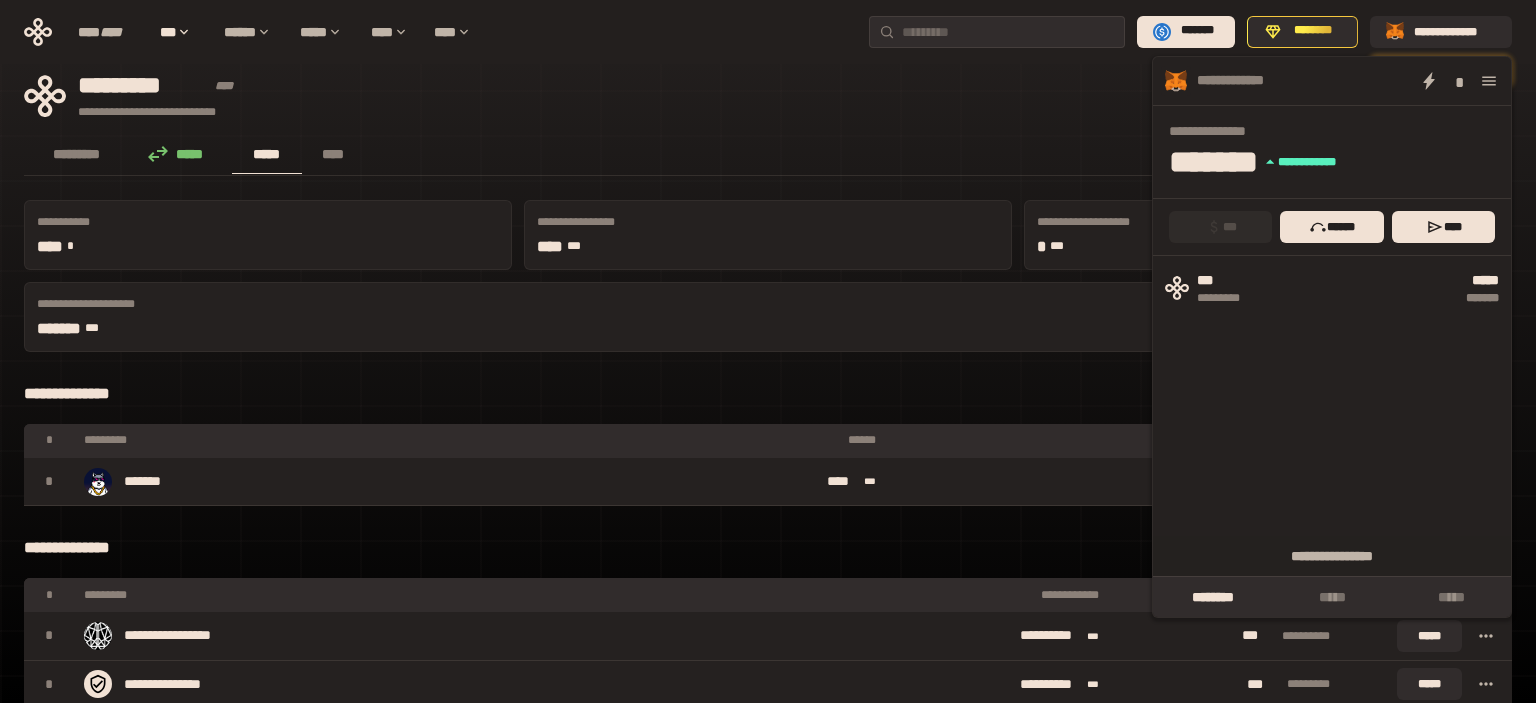 click 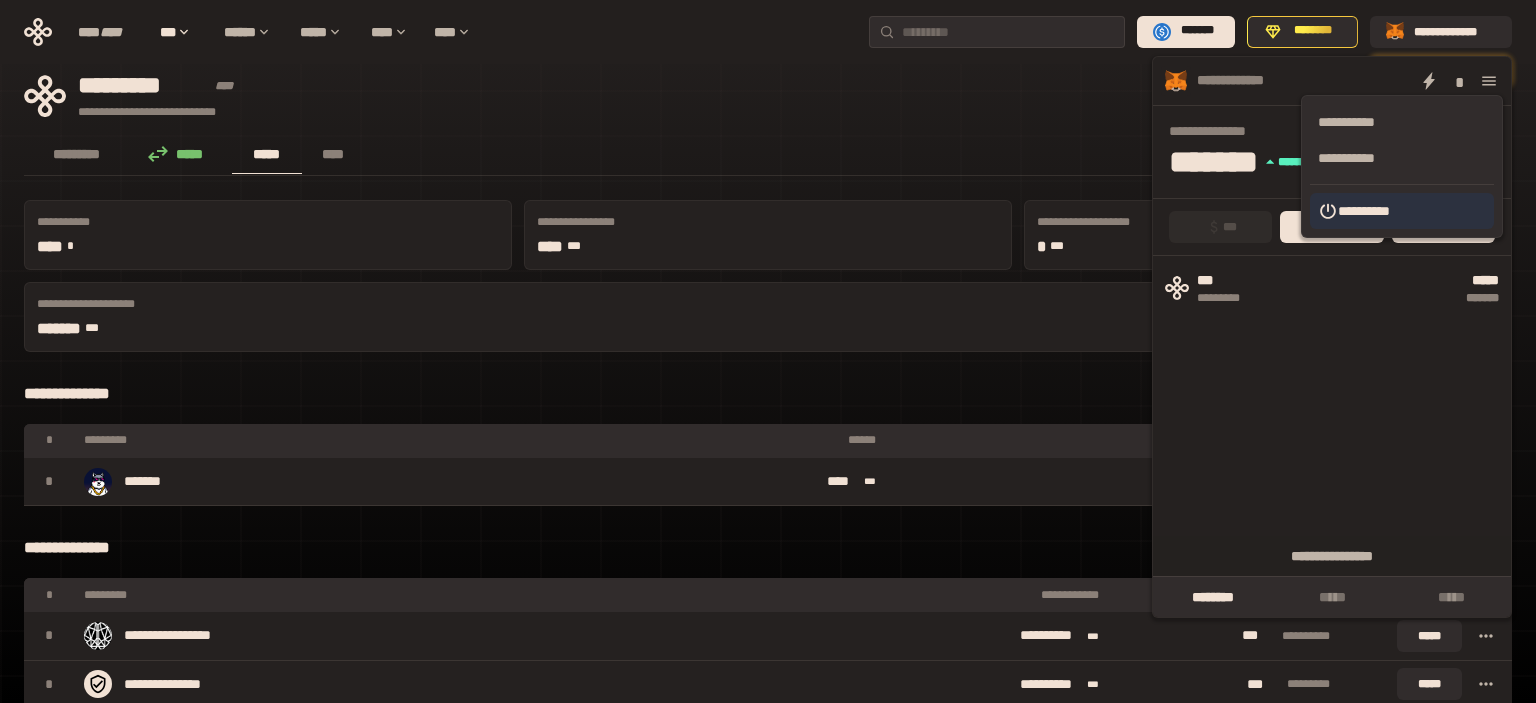 click on "**********" at bounding box center [1402, 211] 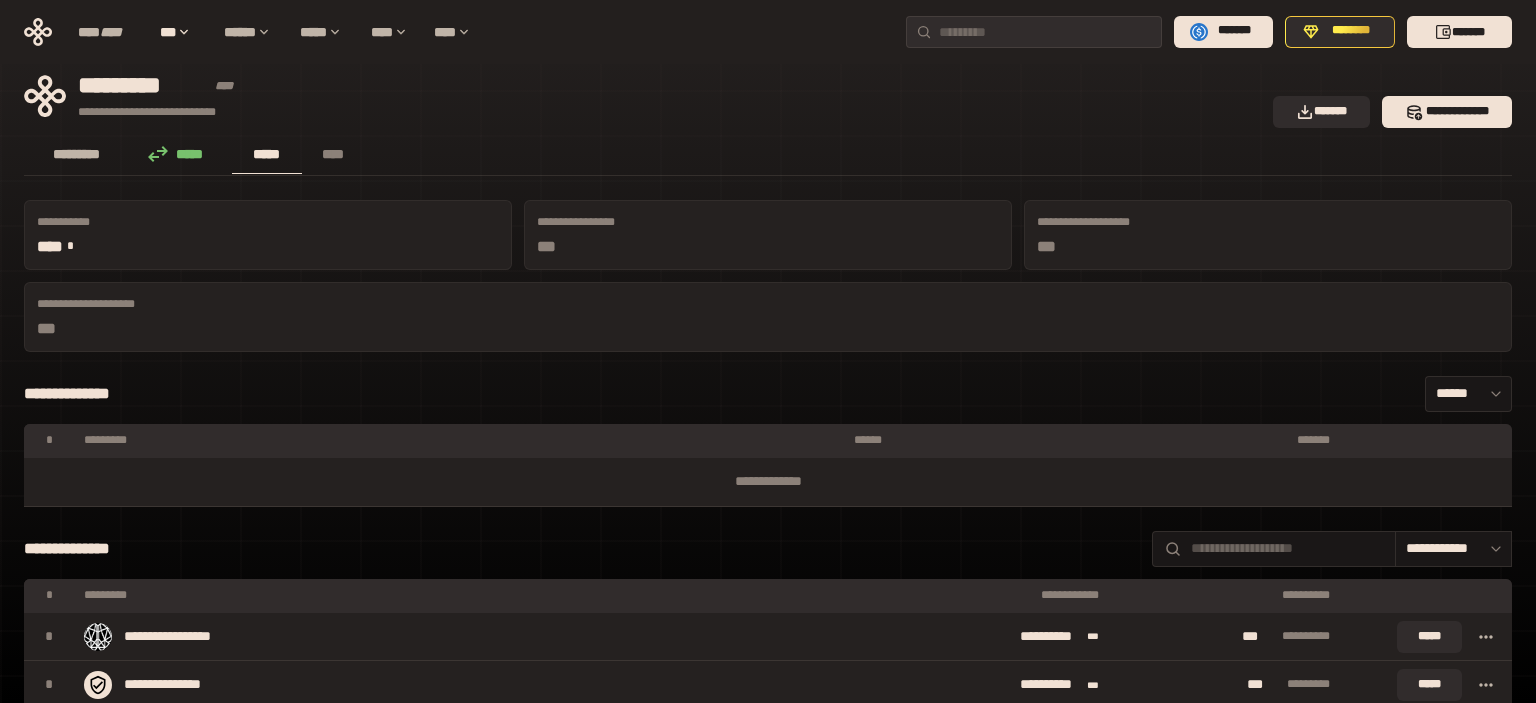 click on "*********" at bounding box center [77, 154] 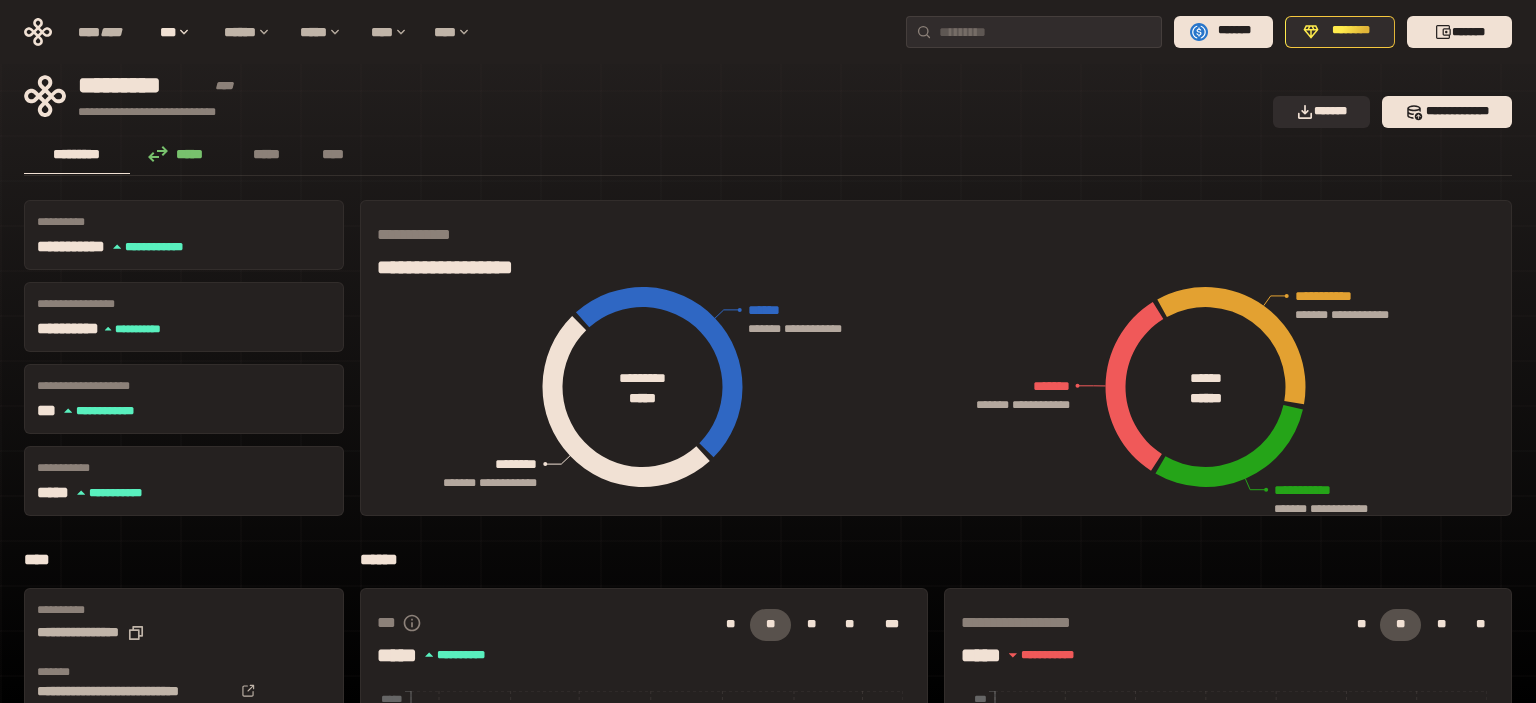 scroll, scrollTop: 352, scrollLeft: 0, axis: vertical 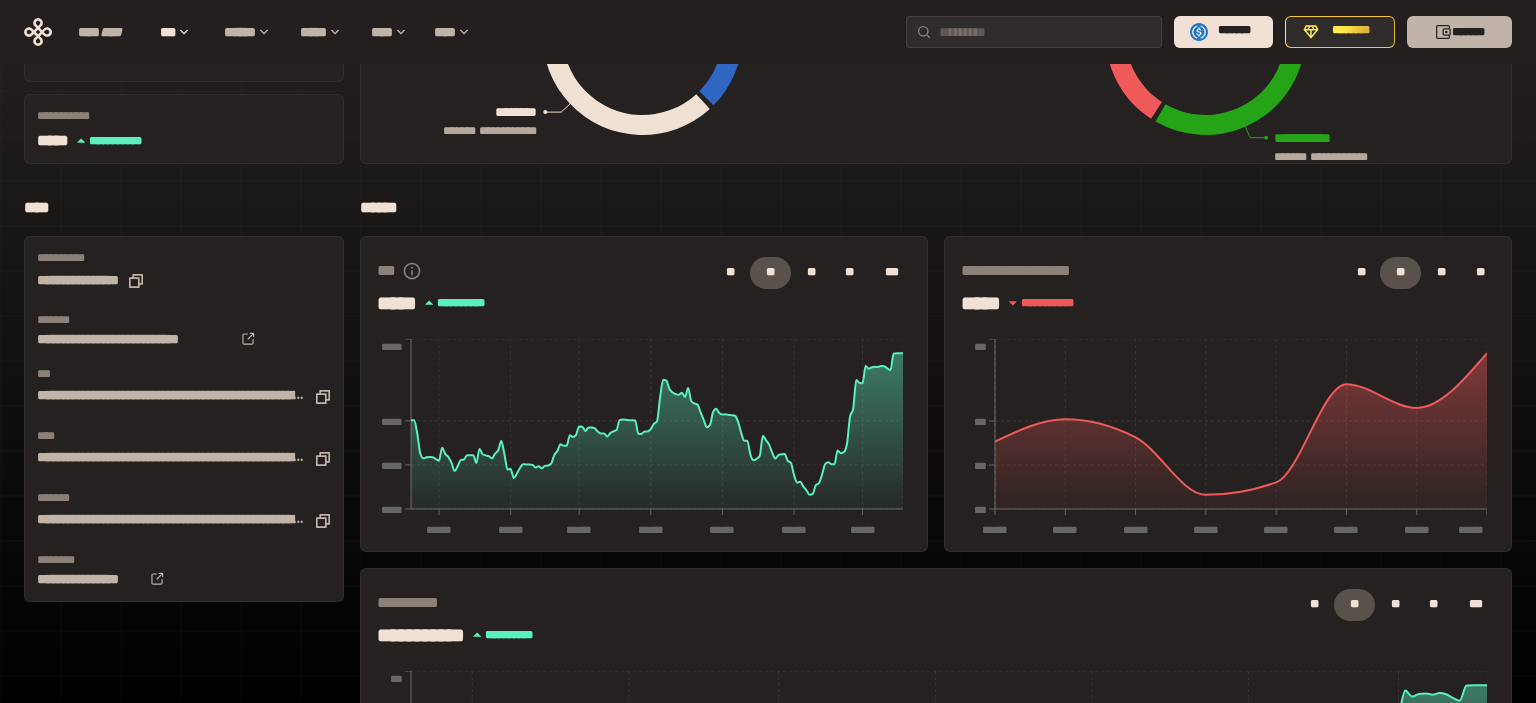 click on "*******" at bounding box center (1459, 32) 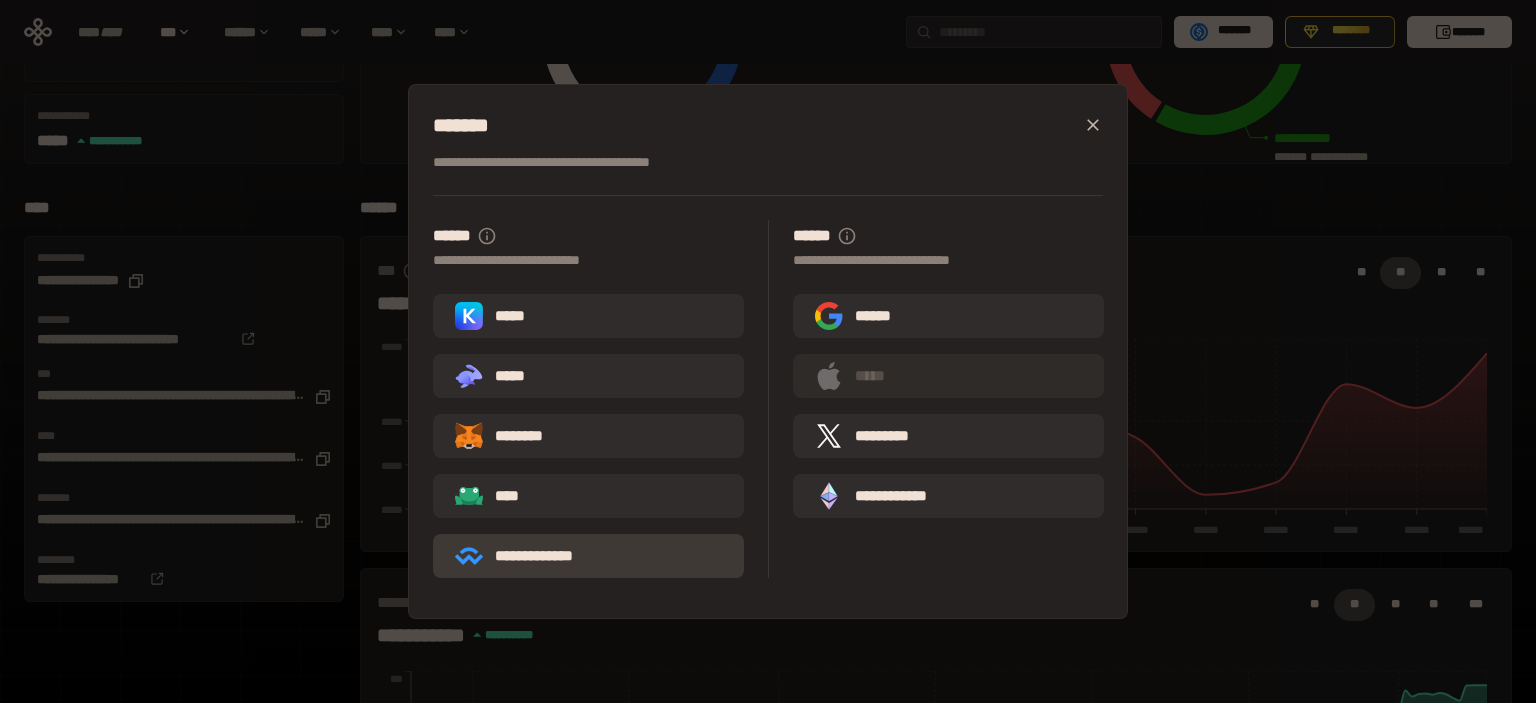 click on "**********" at bounding box center [528, 556] 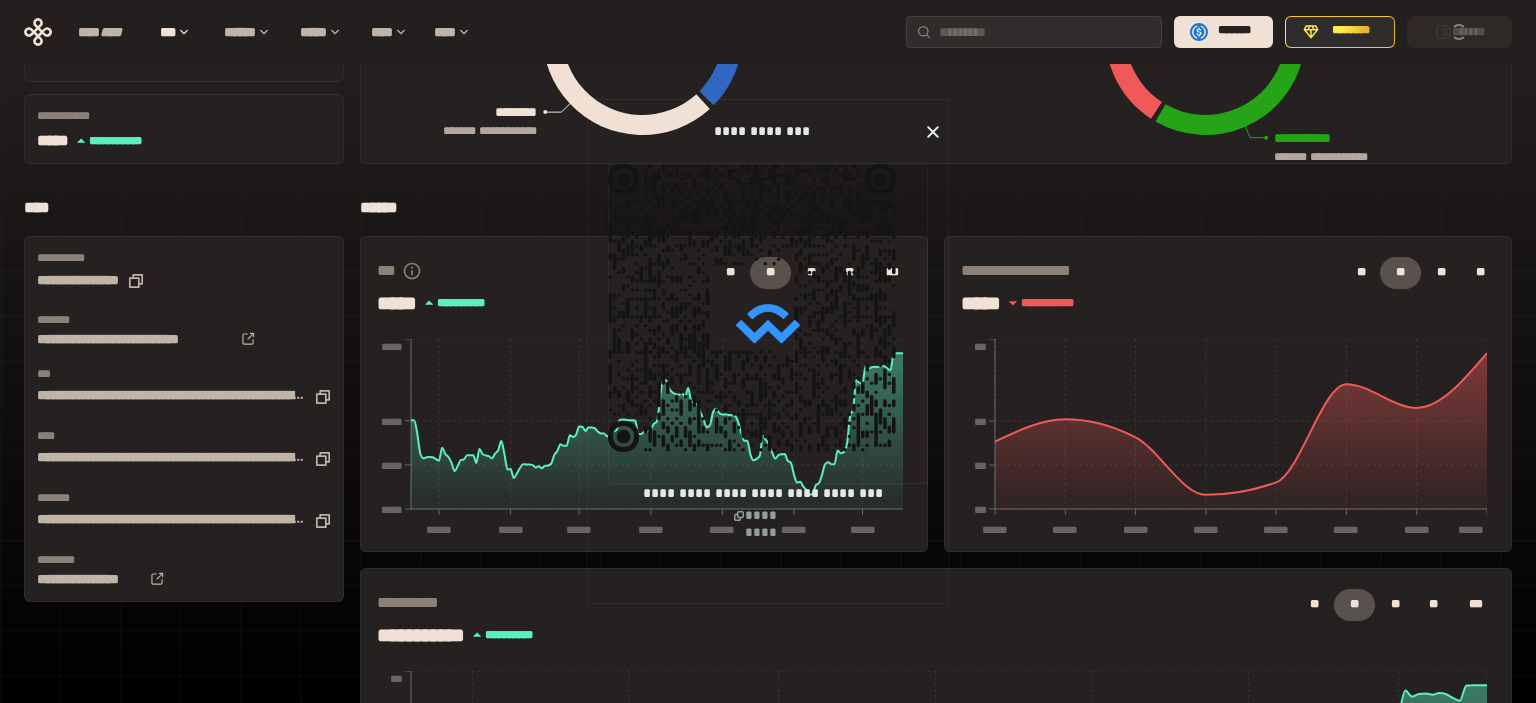 click 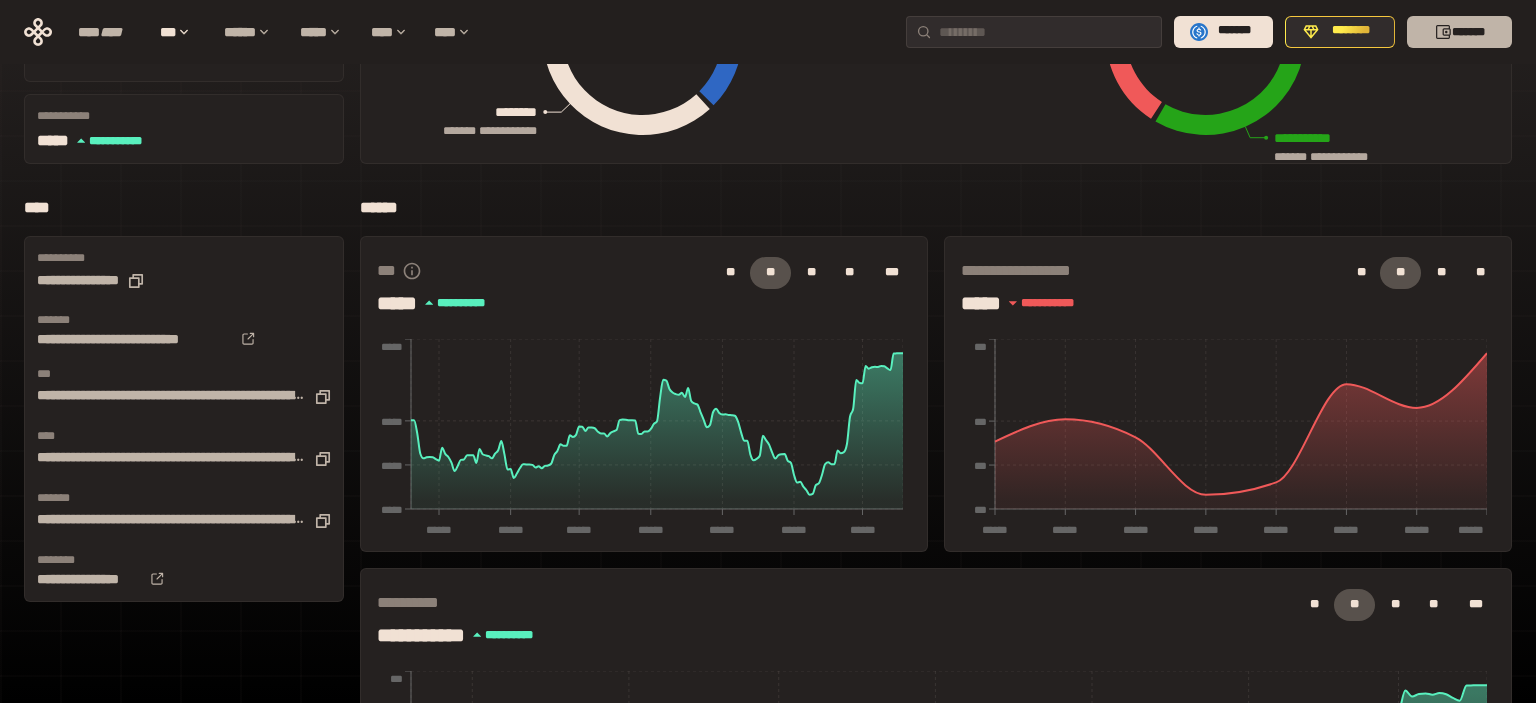 click on "*******" at bounding box center (1459, 32) 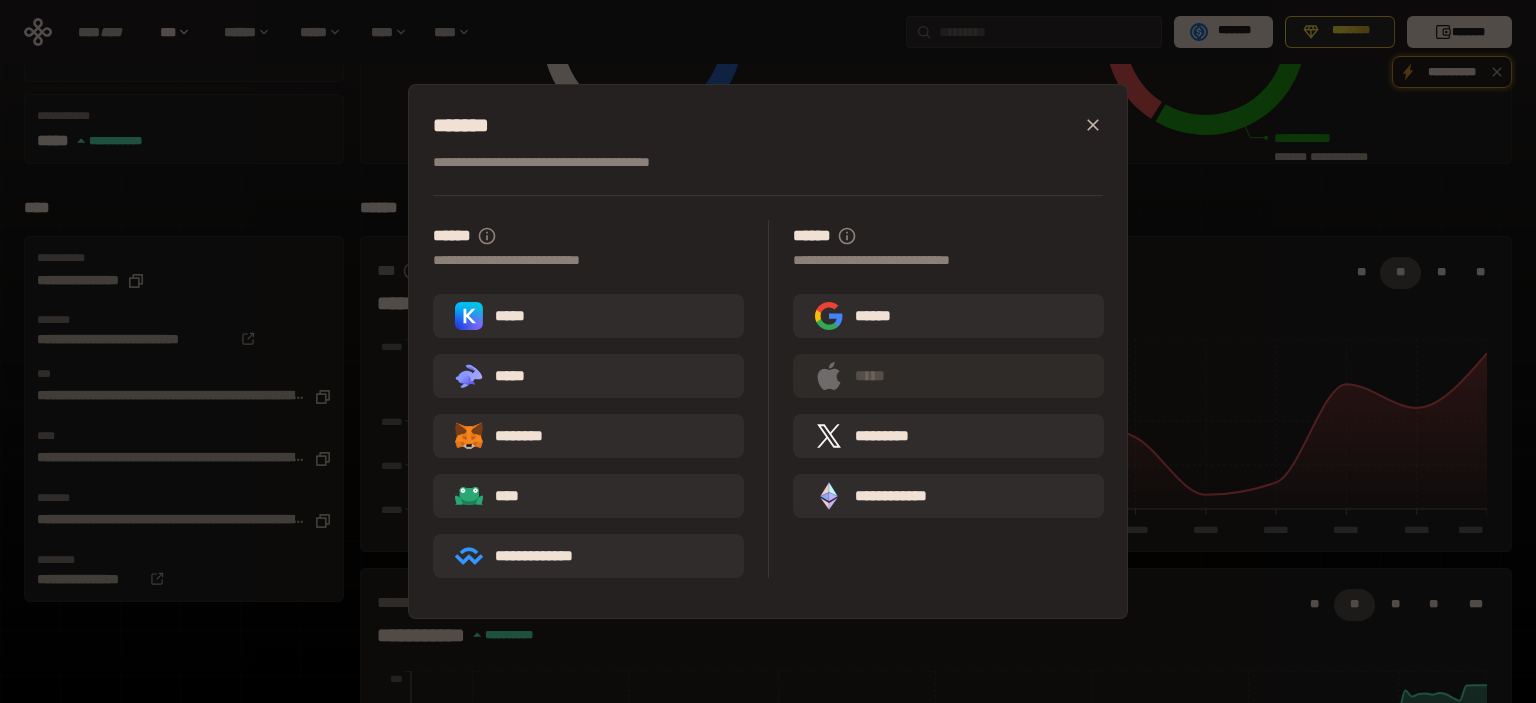 click on "**********" at bounding box center [768, 351] 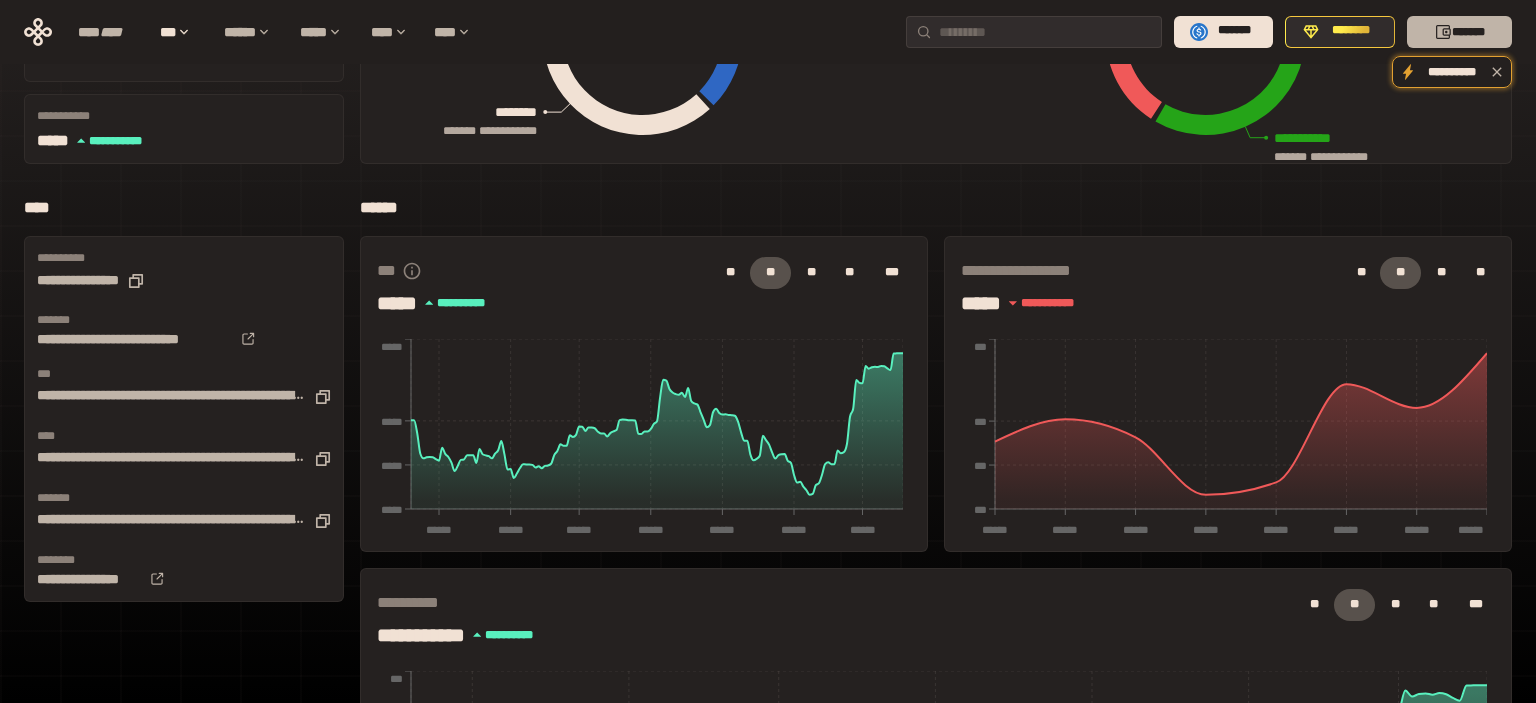 click on "*******" at bounding box center [1459, 32] 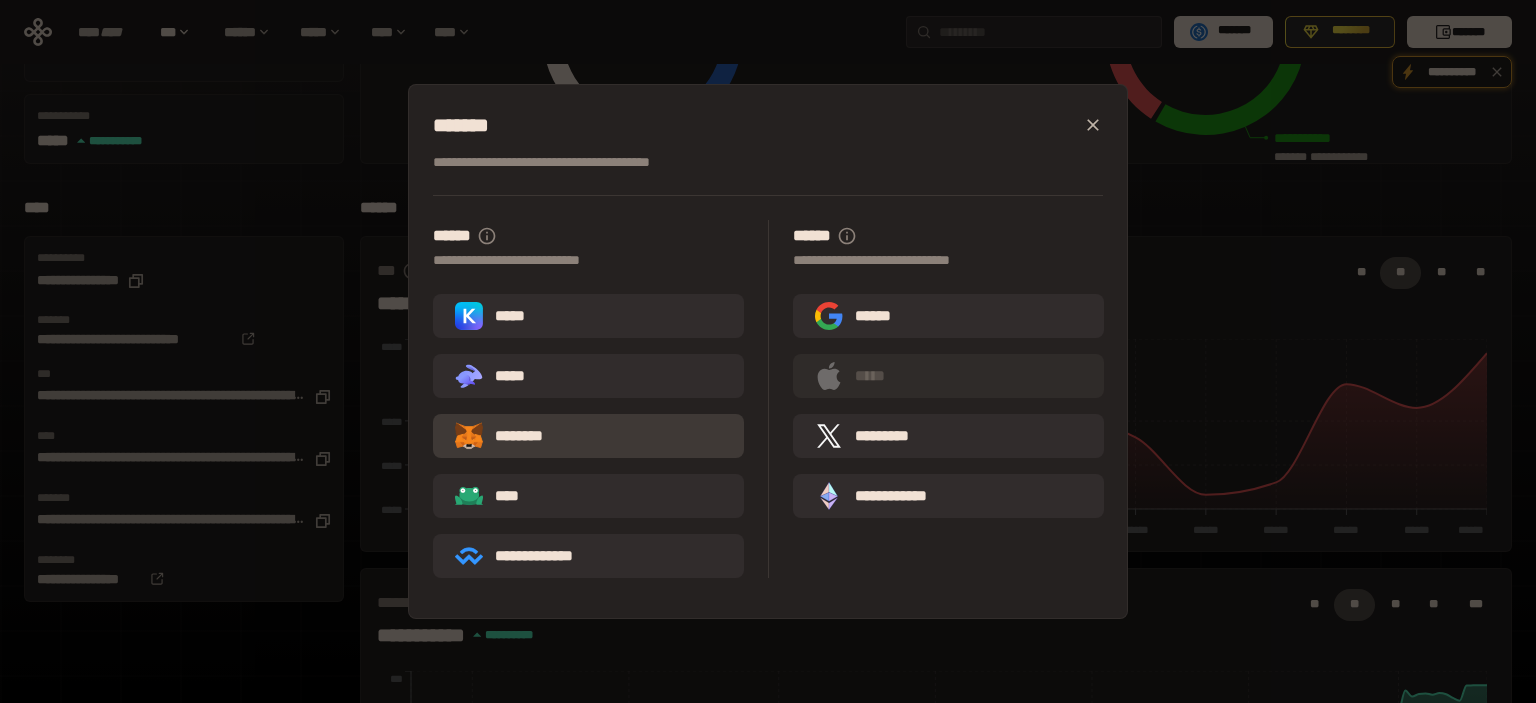 click on "********" at bounding box center [513, 436] 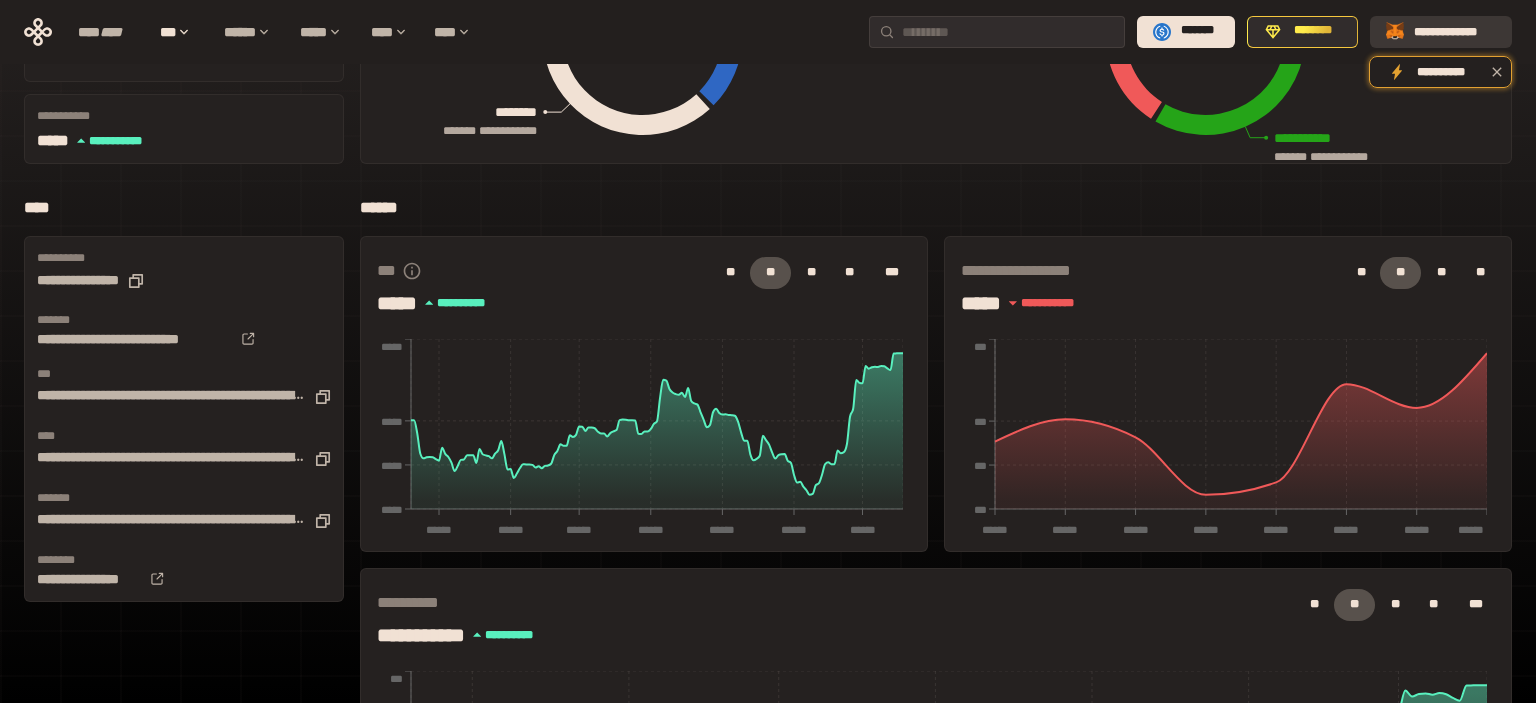 click on "**********" at bounding box center [1441, 32] 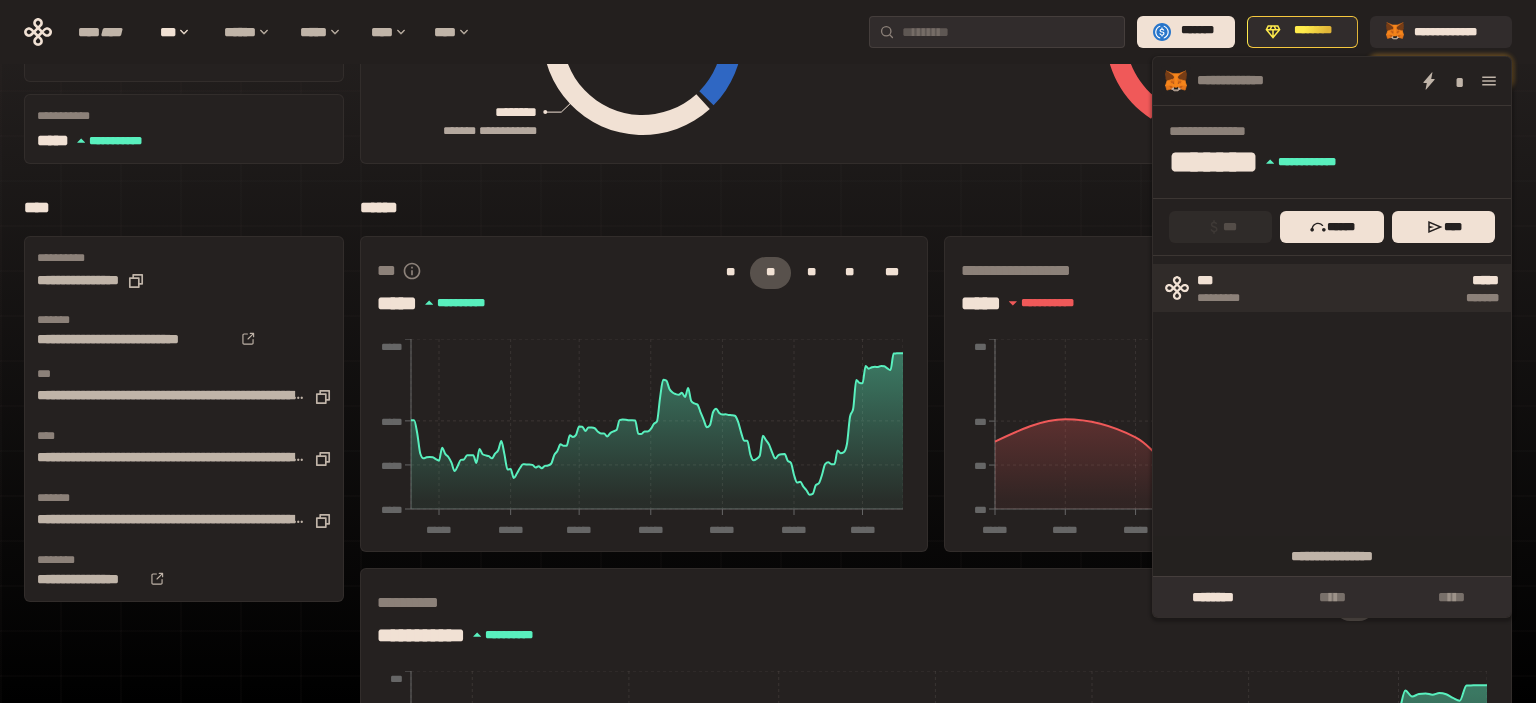 click on "***** *******" at bounding box center (1384, 288) 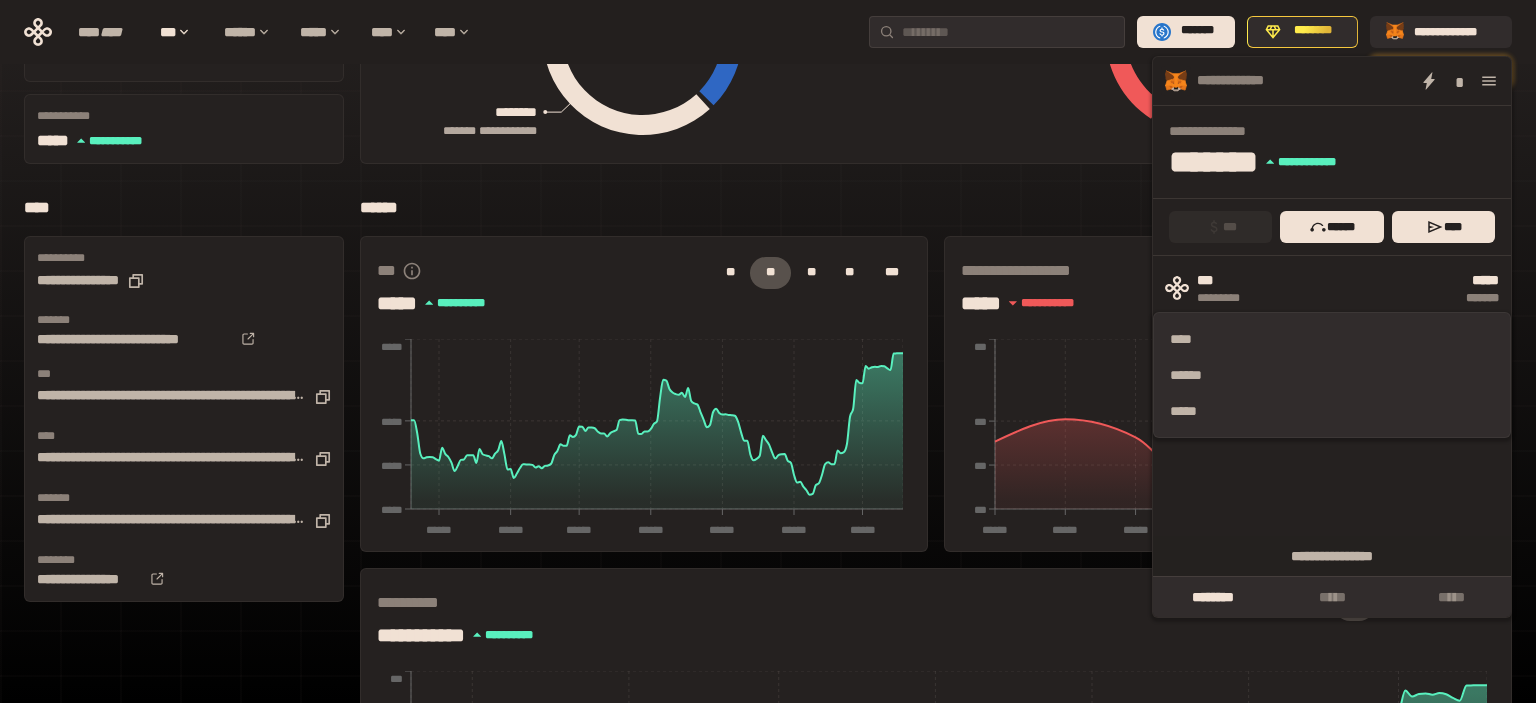 click 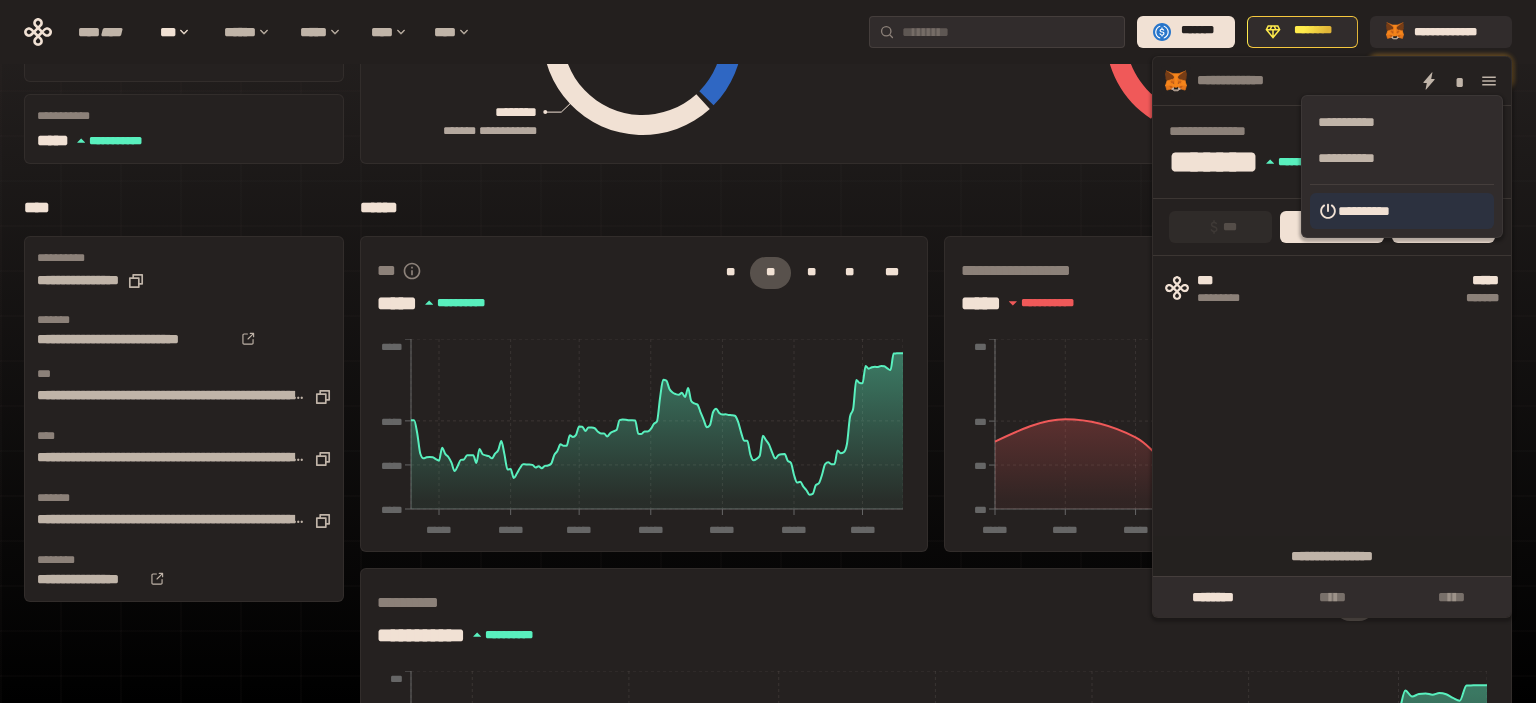 click on "**********" at bounding box center [1402, 211] 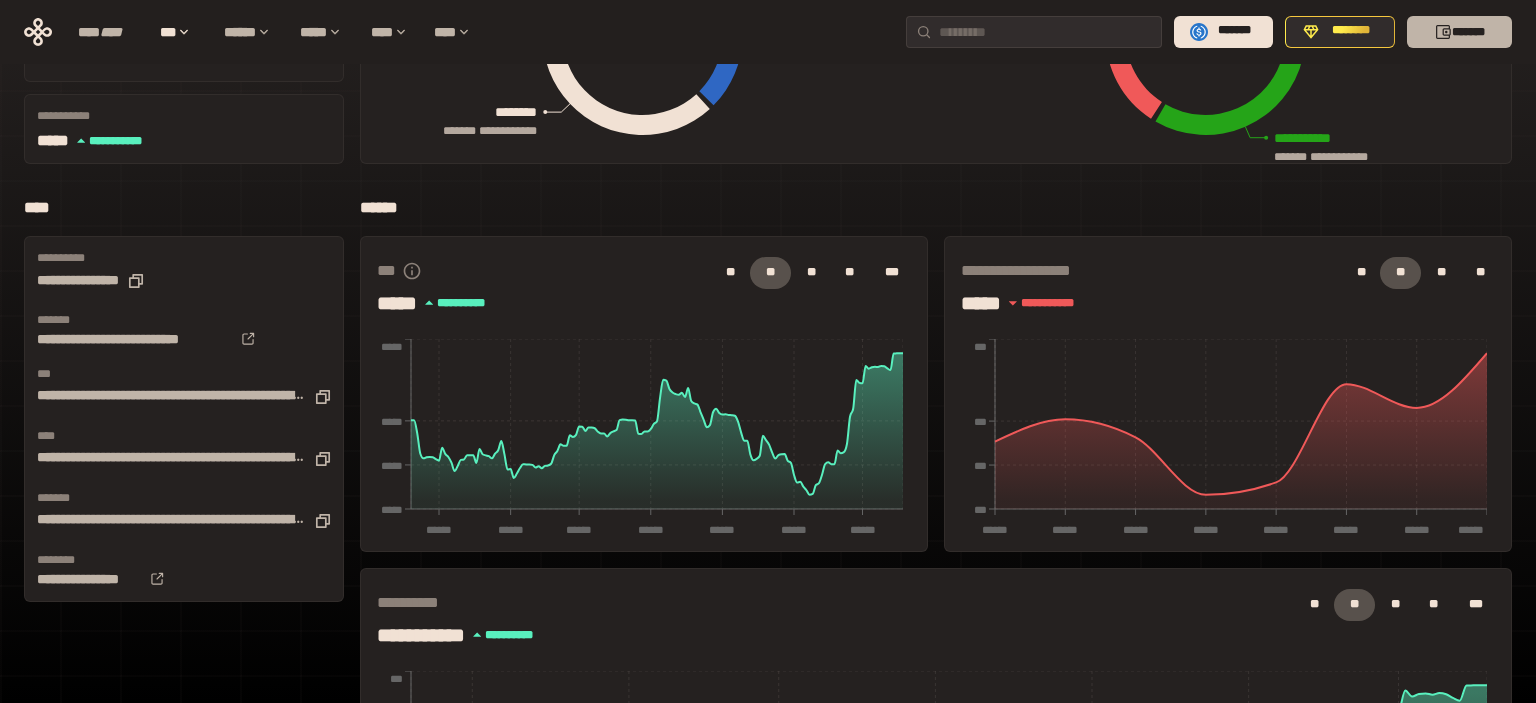 click on "*******" at bounding box center (1459, 32) 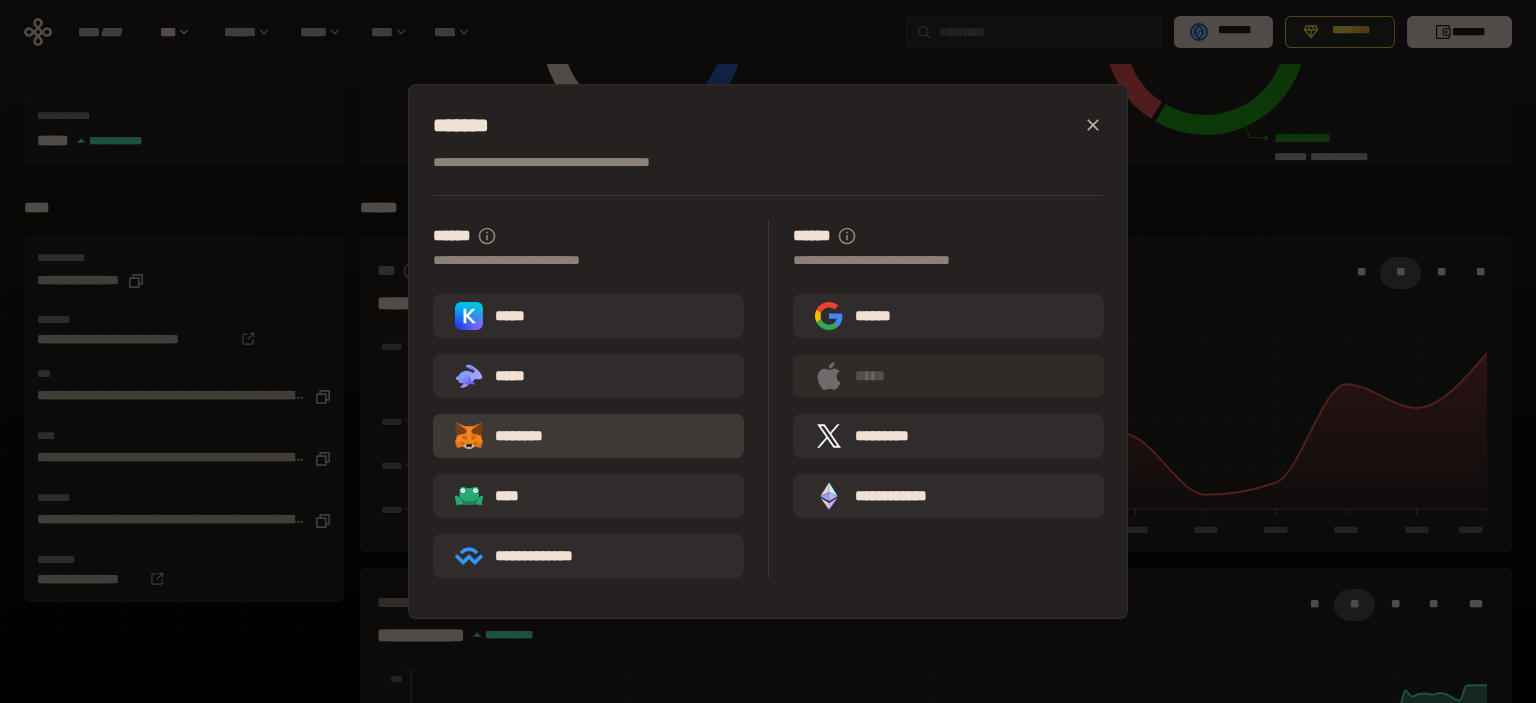 click on "********" at bounding box center [513, 436] 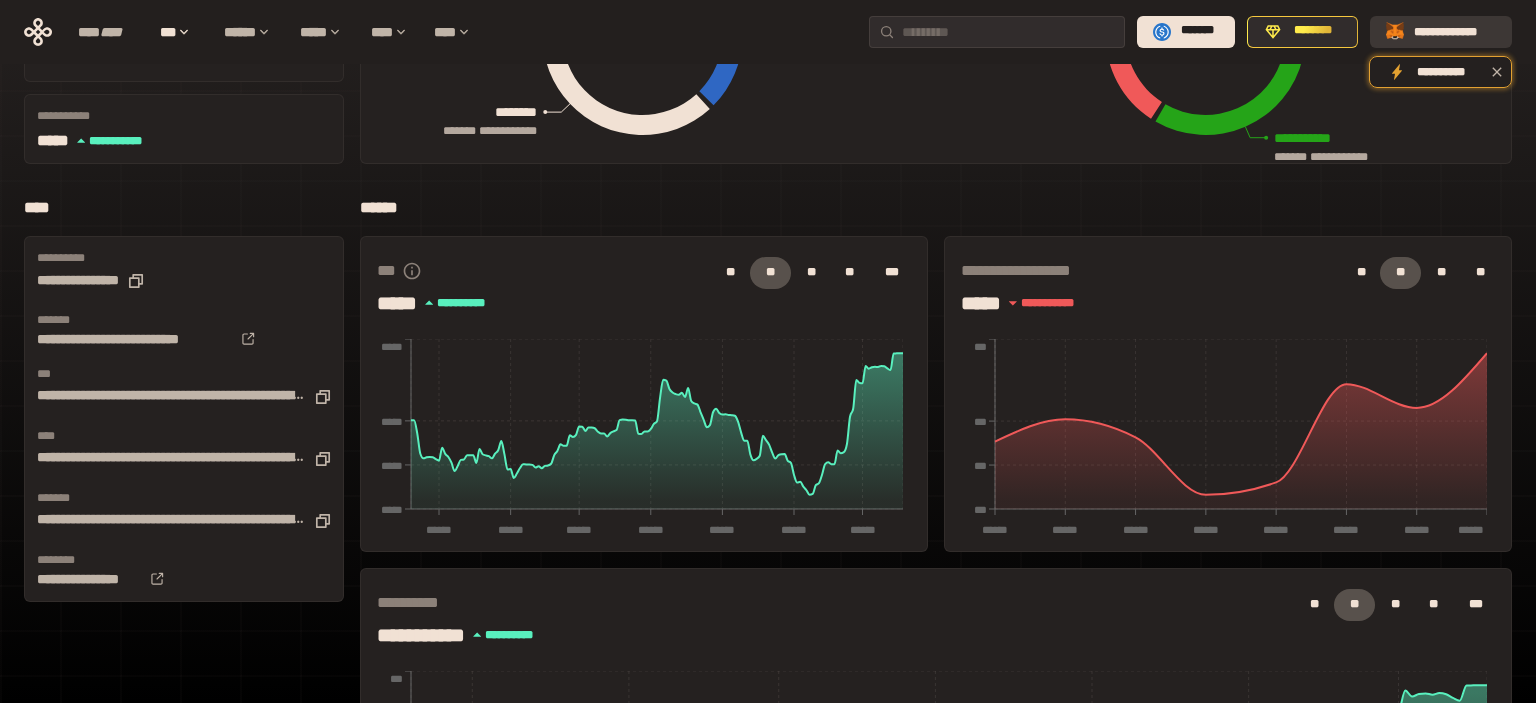 click on "**********" at bounding box center (1455, 31) 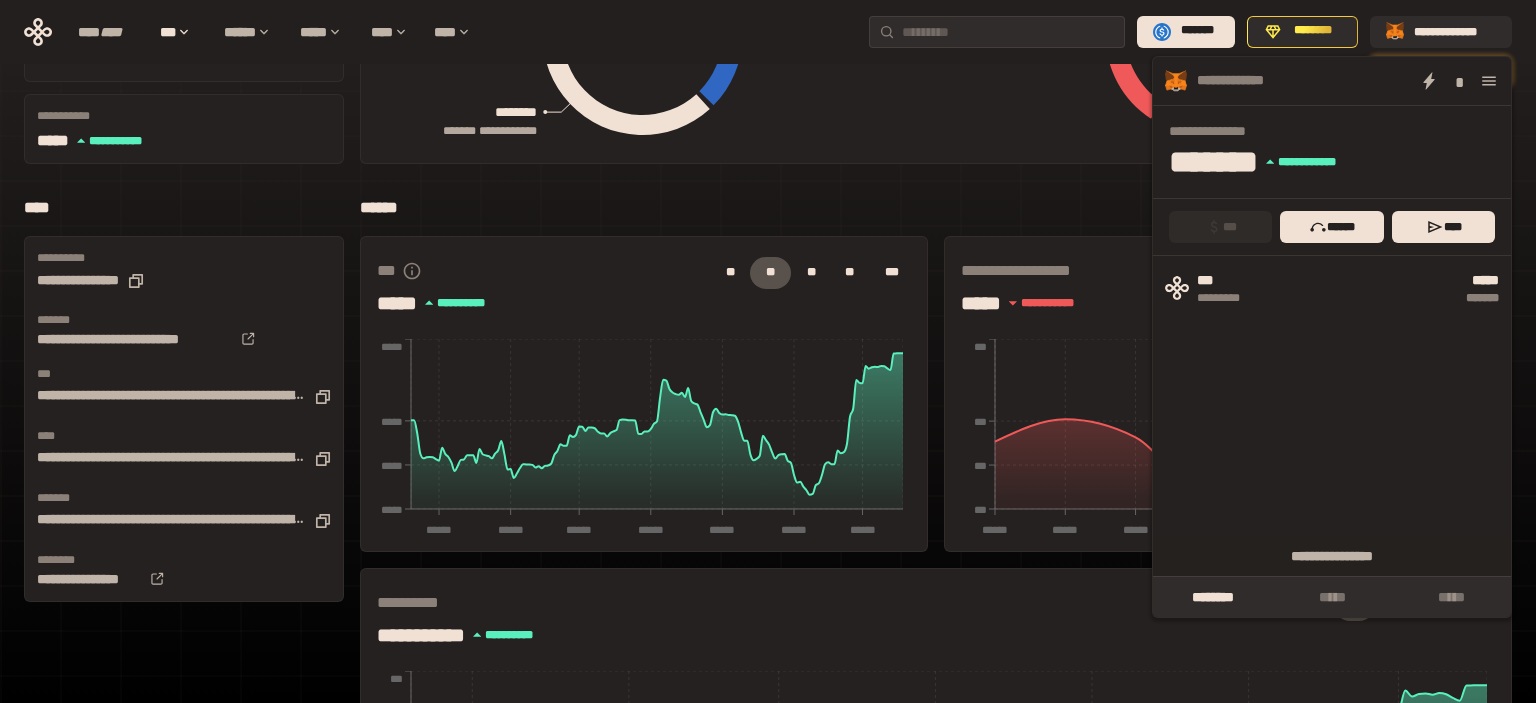 click 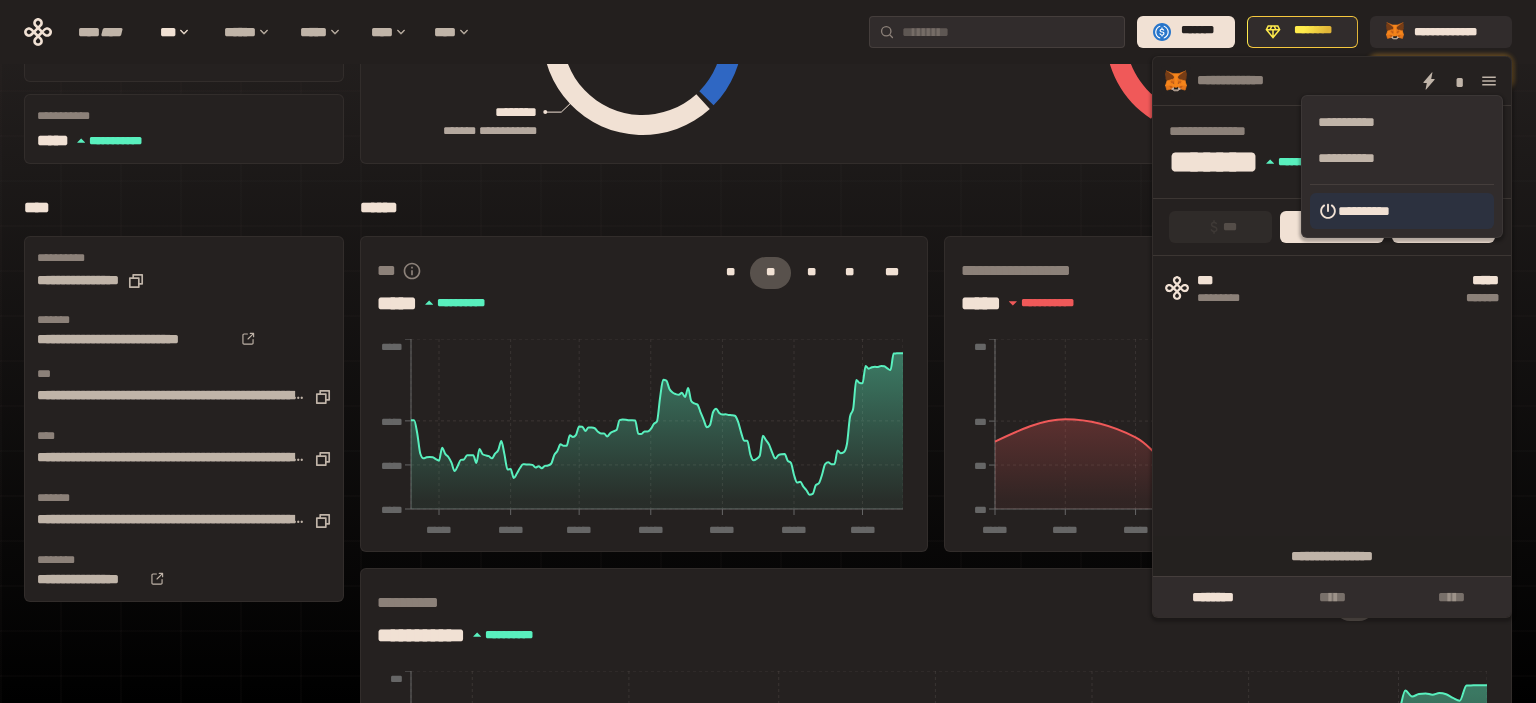 click on "**********" at bounding box center [1402, 211] 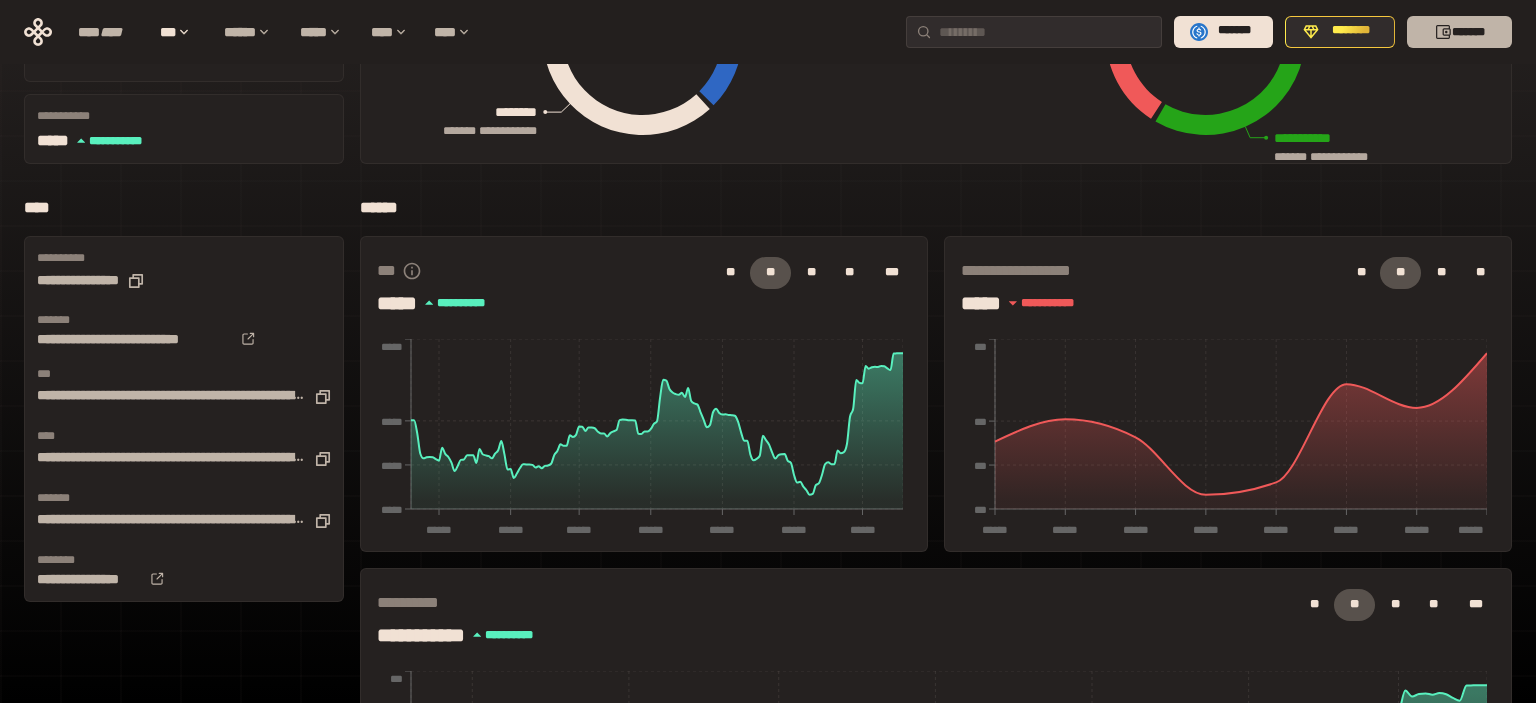 click on "*******" at bounding box center [1459, 32] 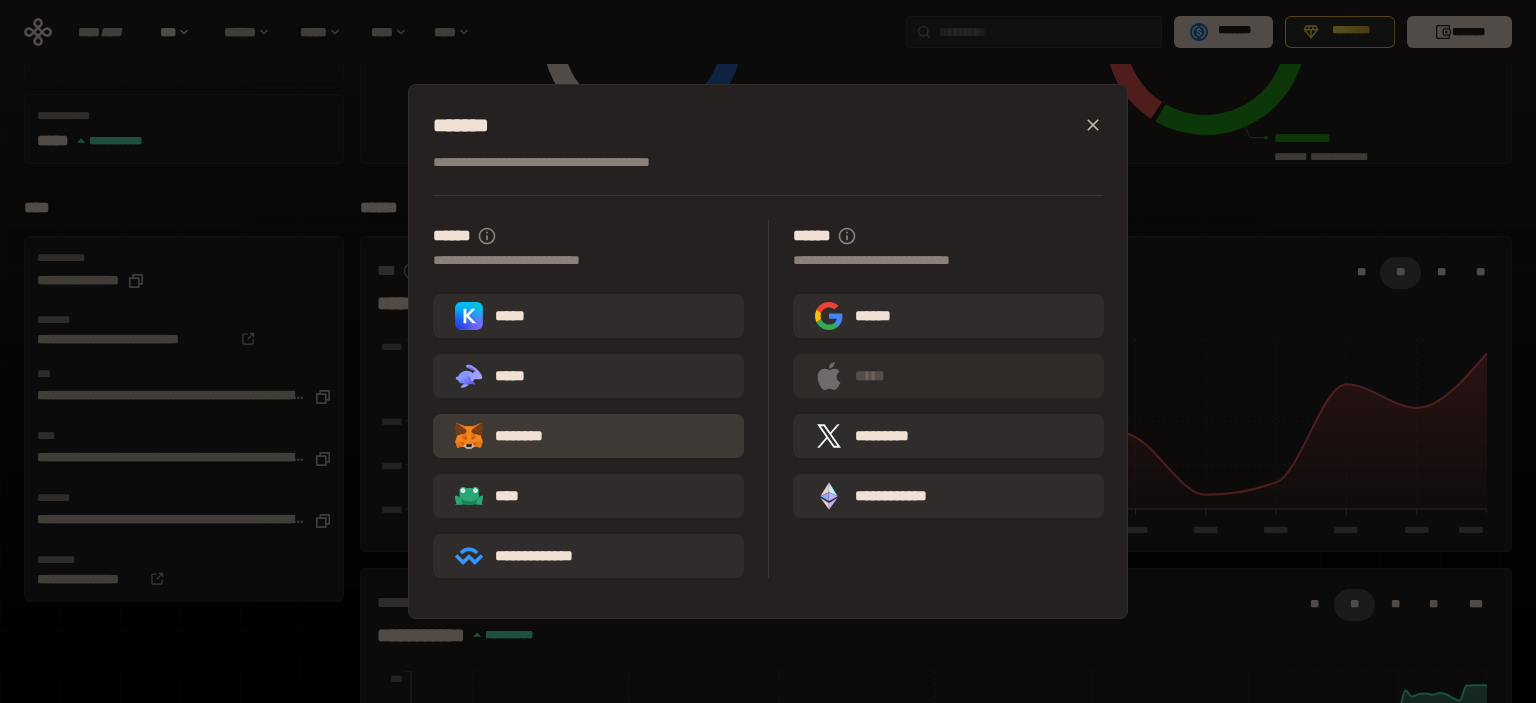 click on "********" at bounding box center (513, 436) 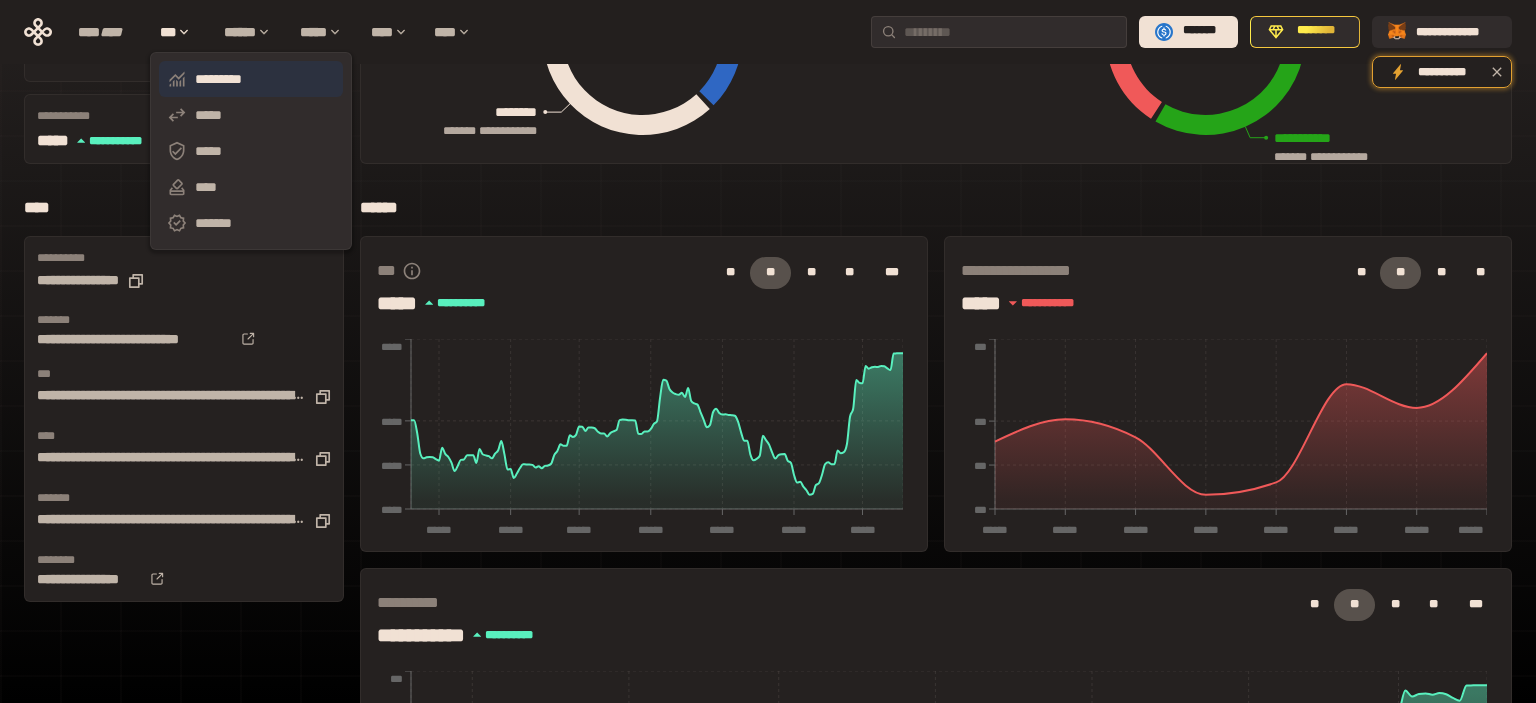 click on "*********" at bounding box center [251, 79] 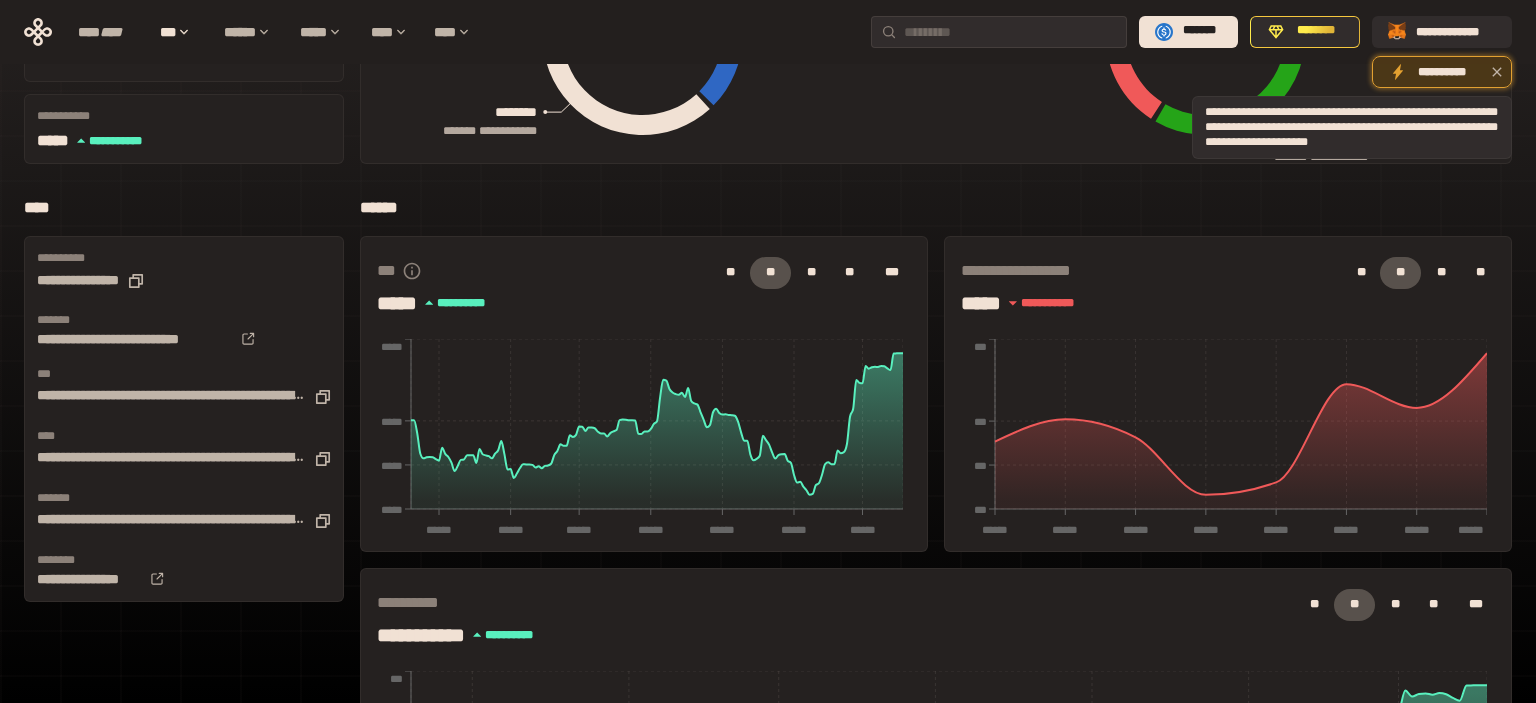 click 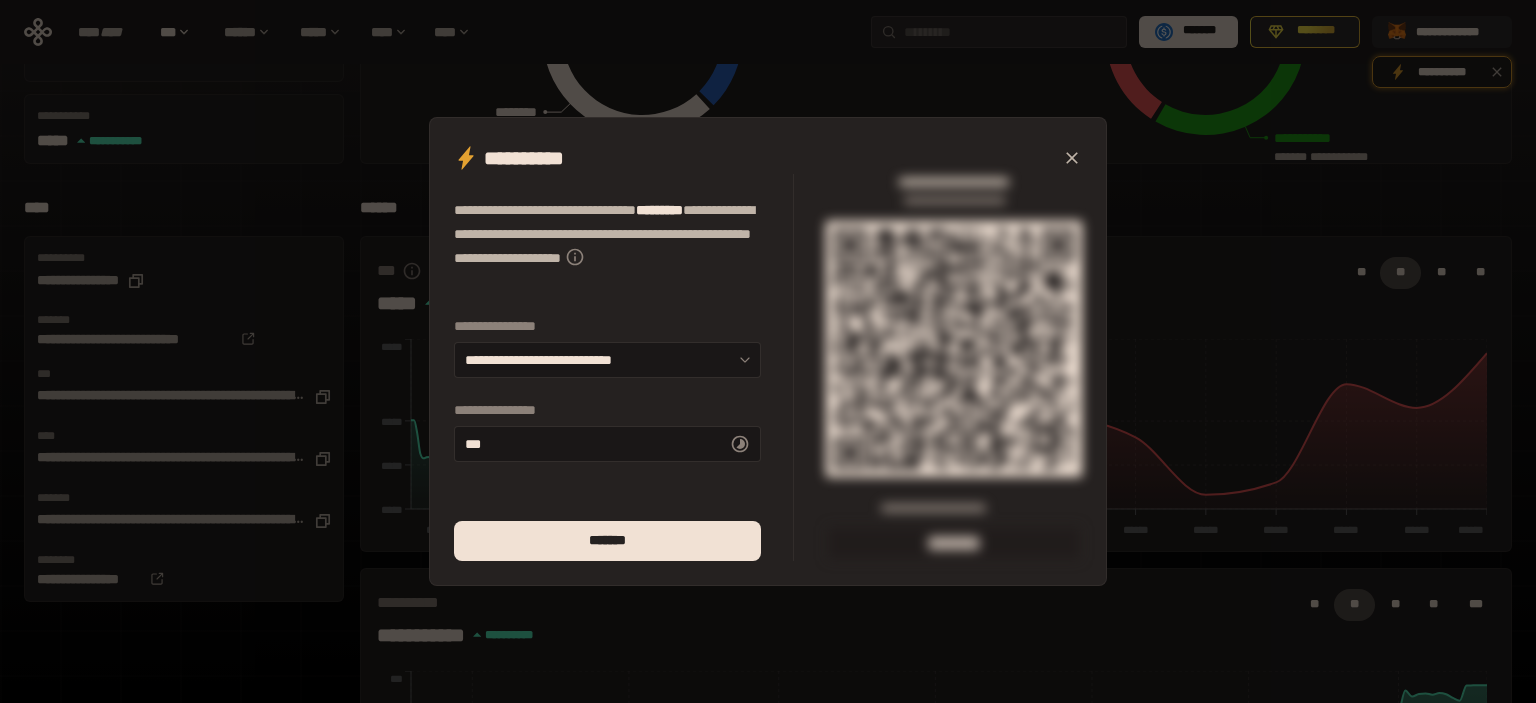 click 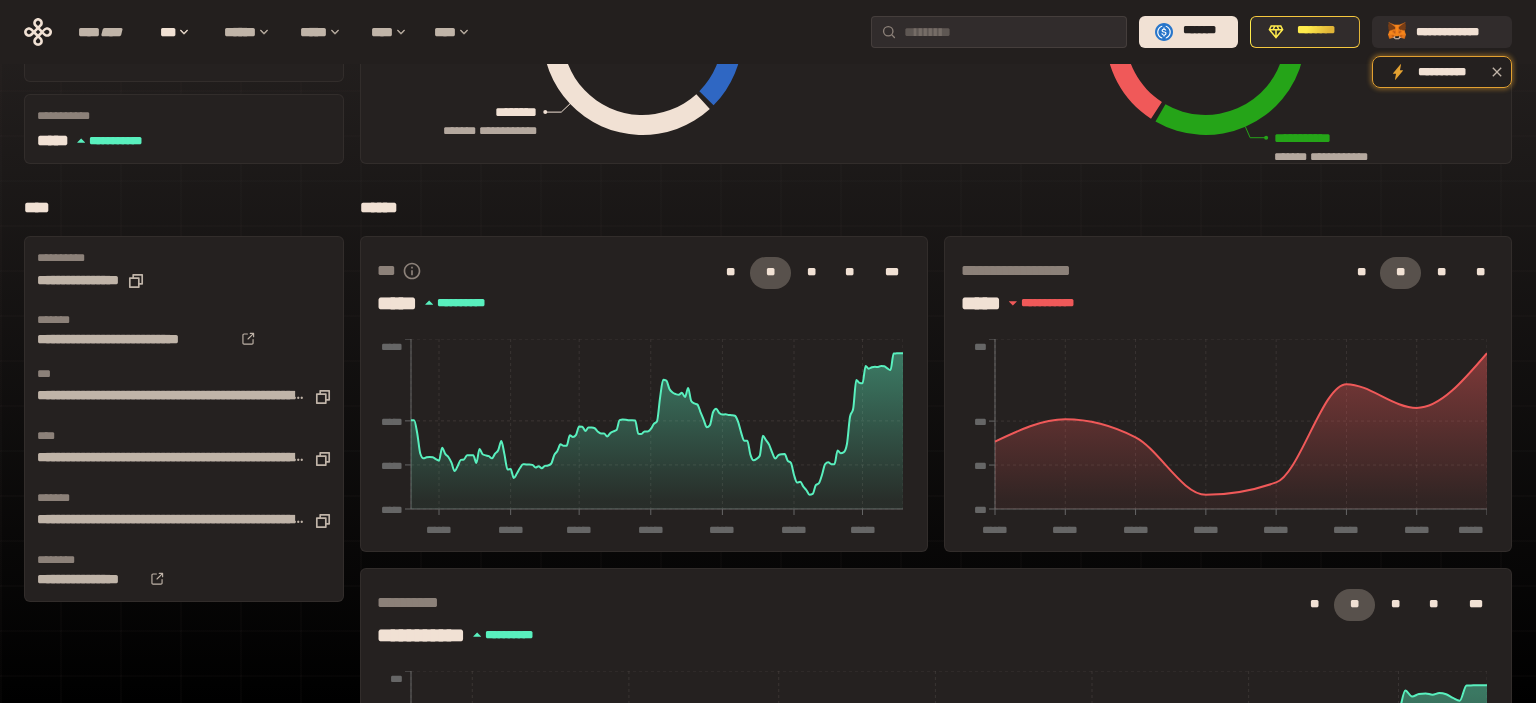 scroll, scrollTop: 0, scrollLeft: 0, axis: both 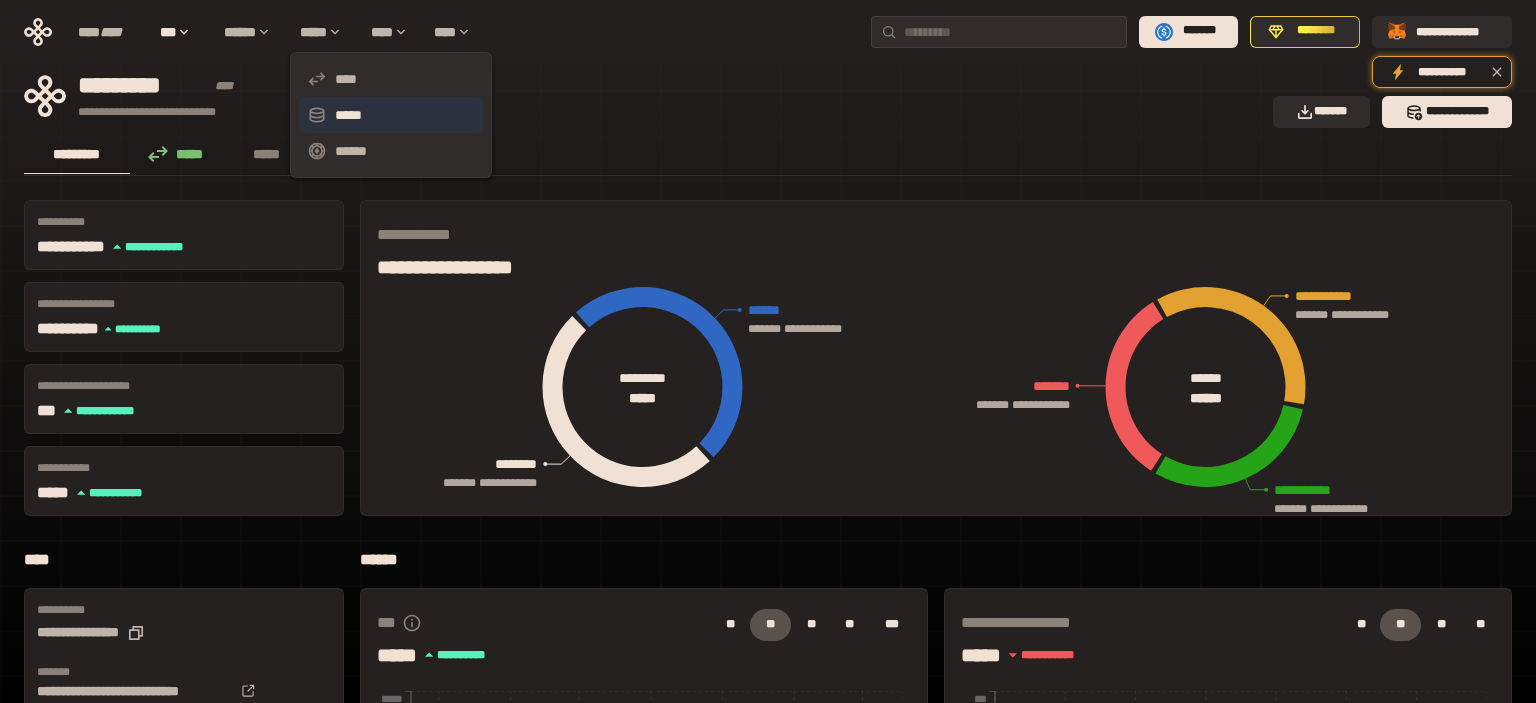 click on "*****" at bounding box center [391, 115] 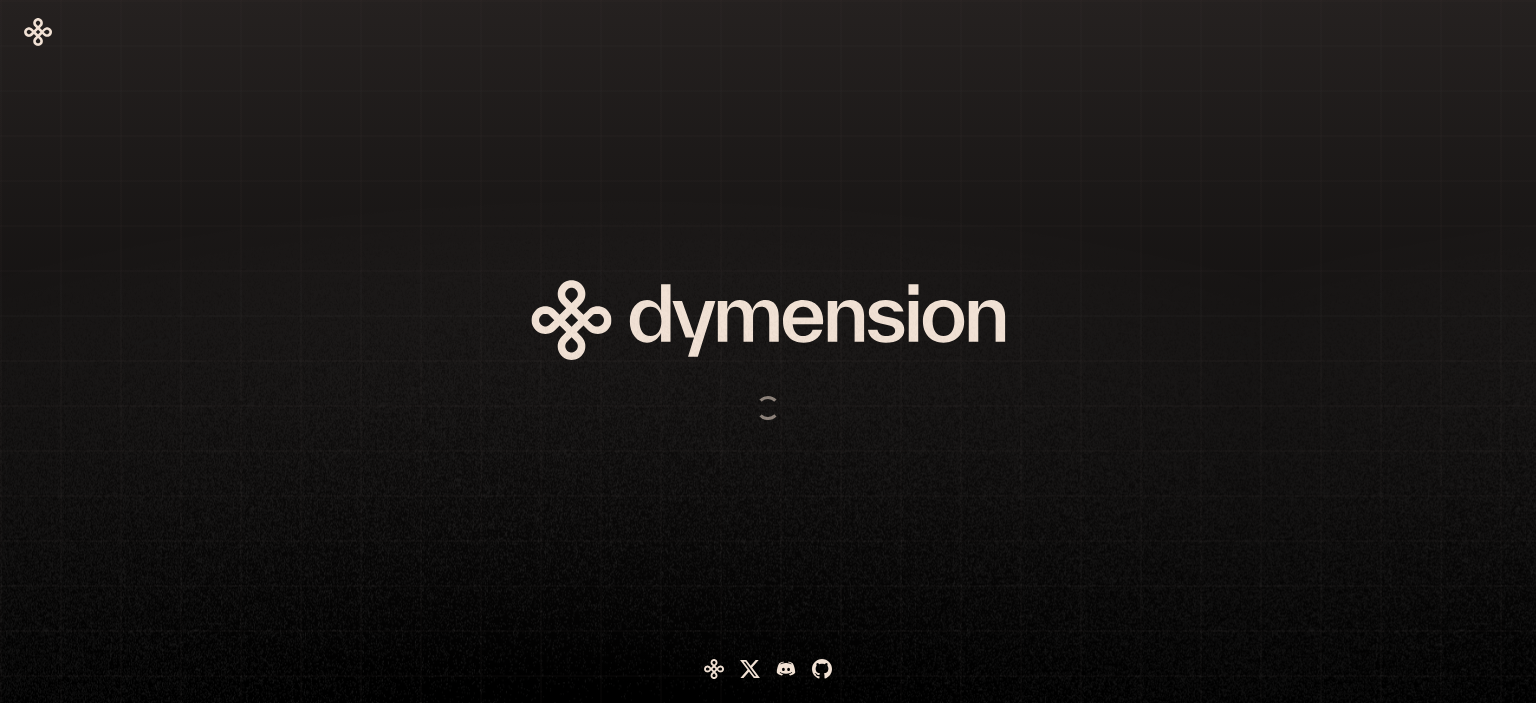 scroll, scrollTop: 0, scrollLeft: 0, axis: both 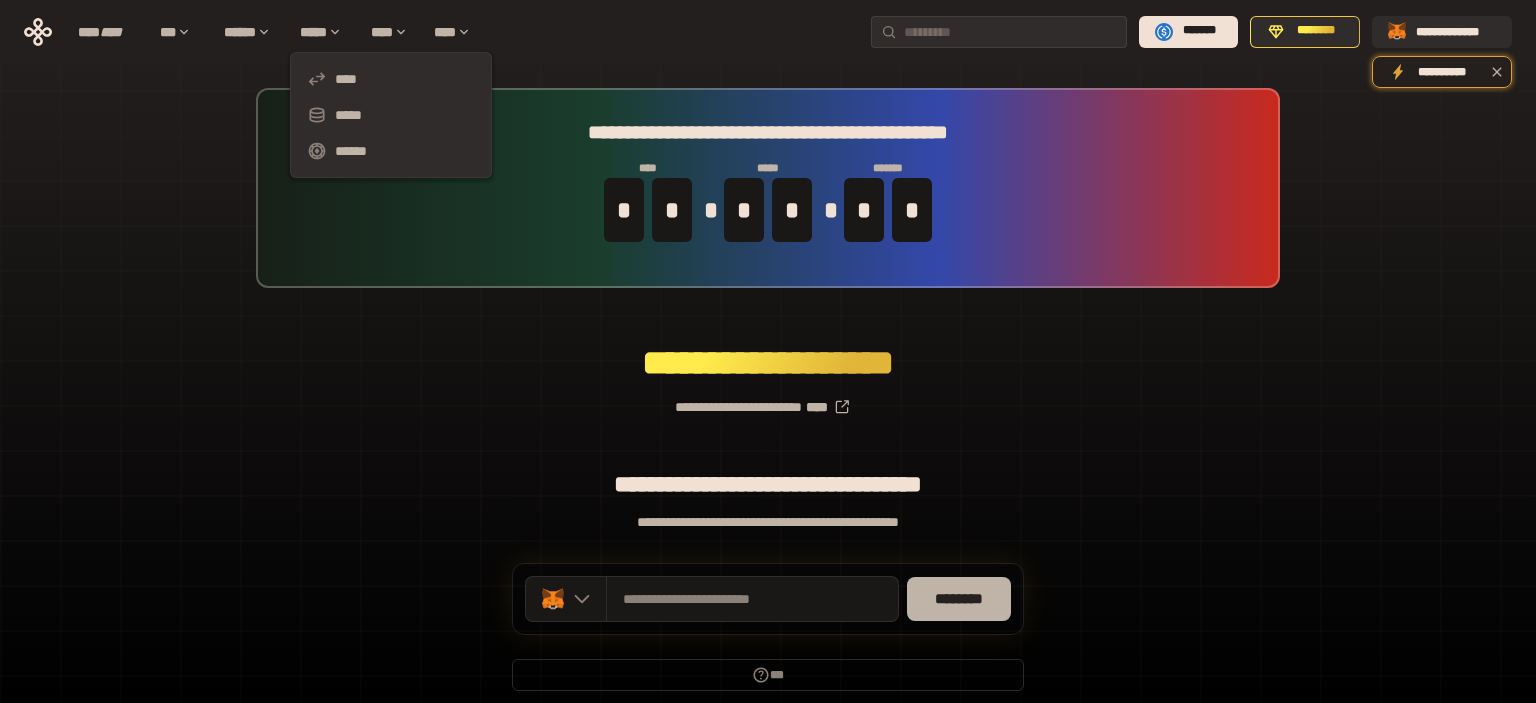 click on "********" at bounding box center [959, 599] 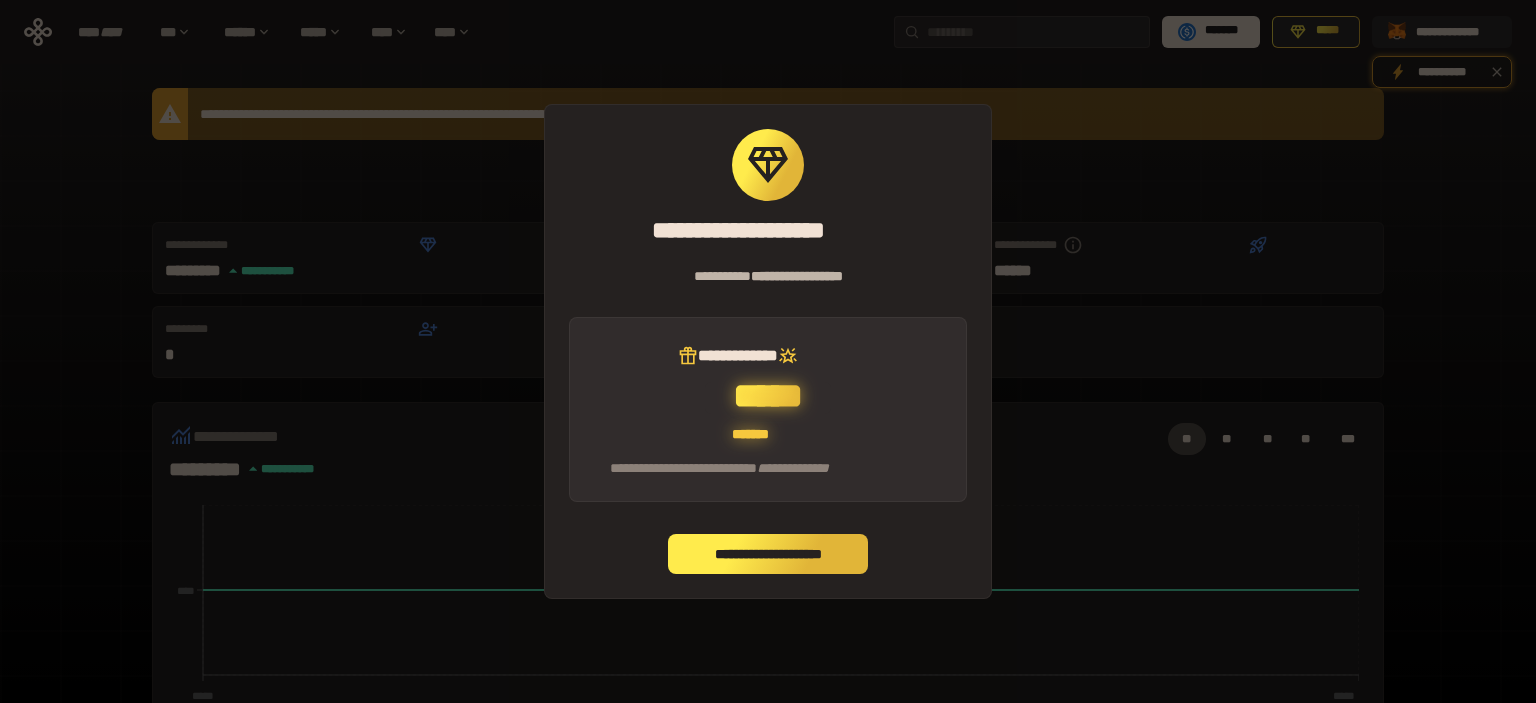 click on "**********" at bounding box center [768, 554] 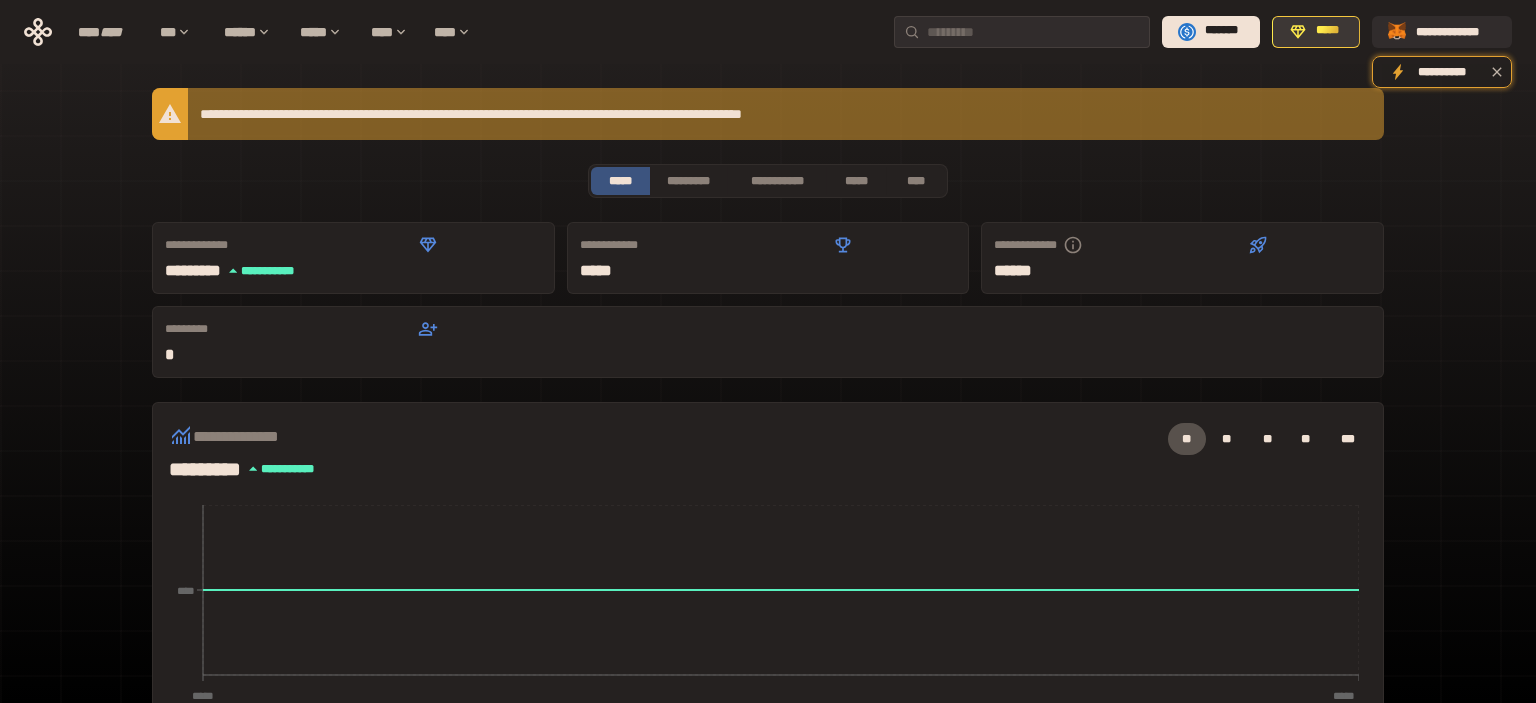 click on "*****" at bounding box center (1316, 32) 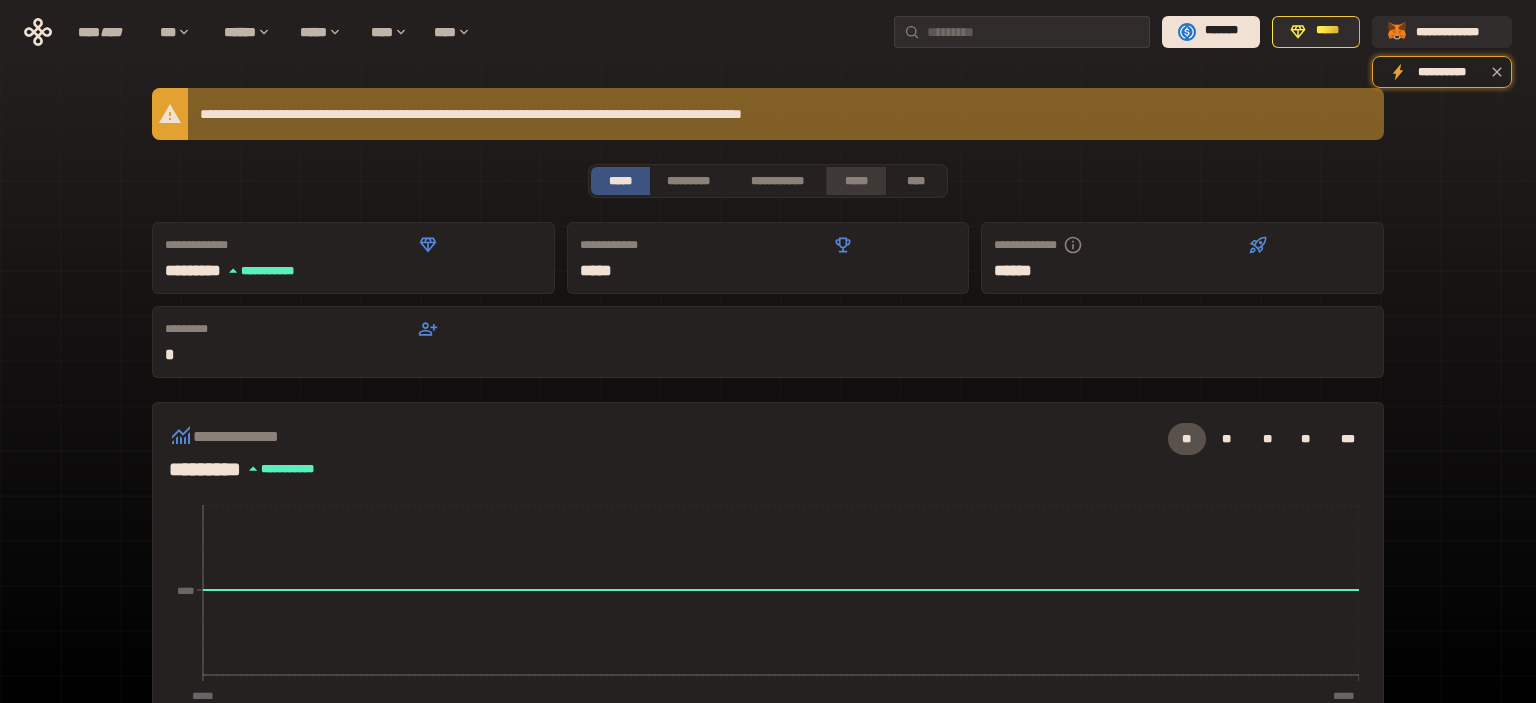 click on "*****" at bounding box center [856, 181] 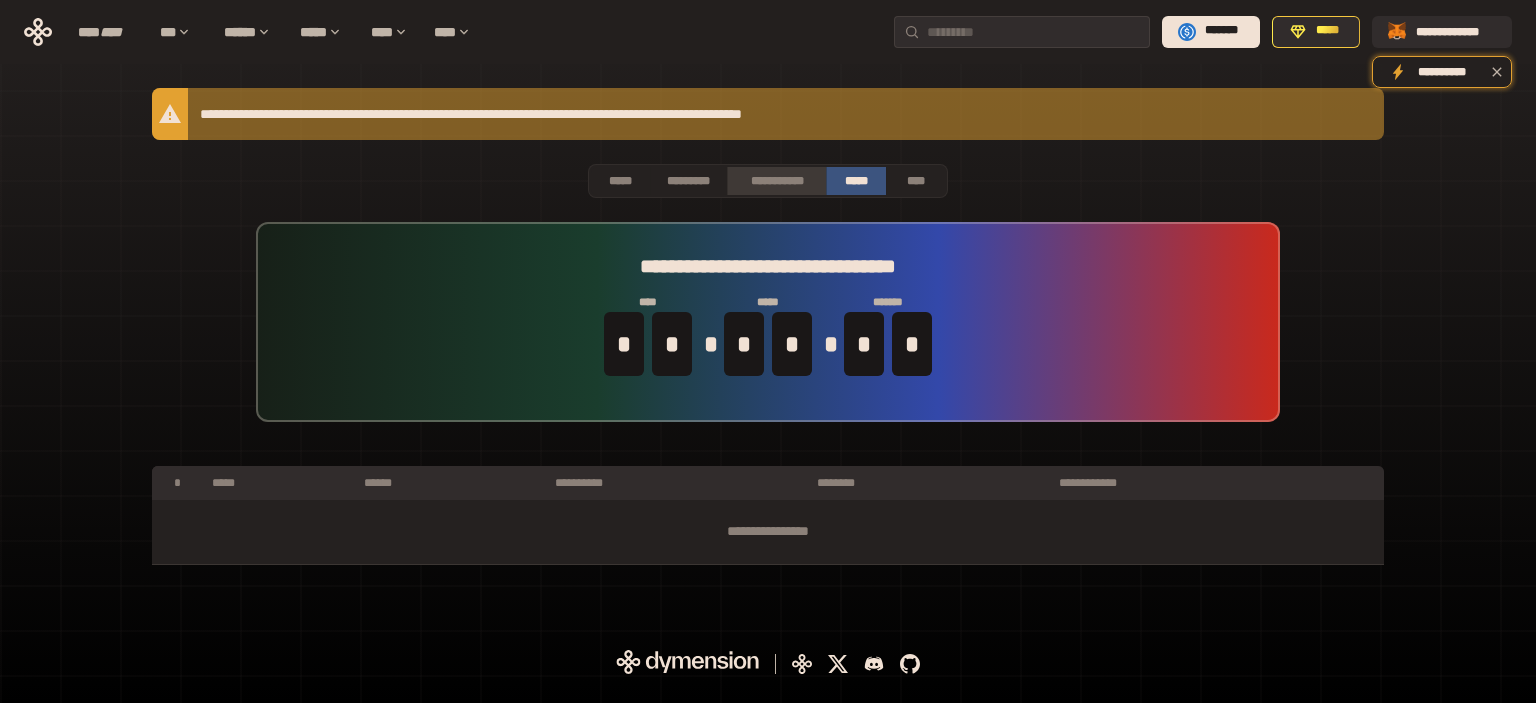 click on "**********" at bounding box center (776, 181) 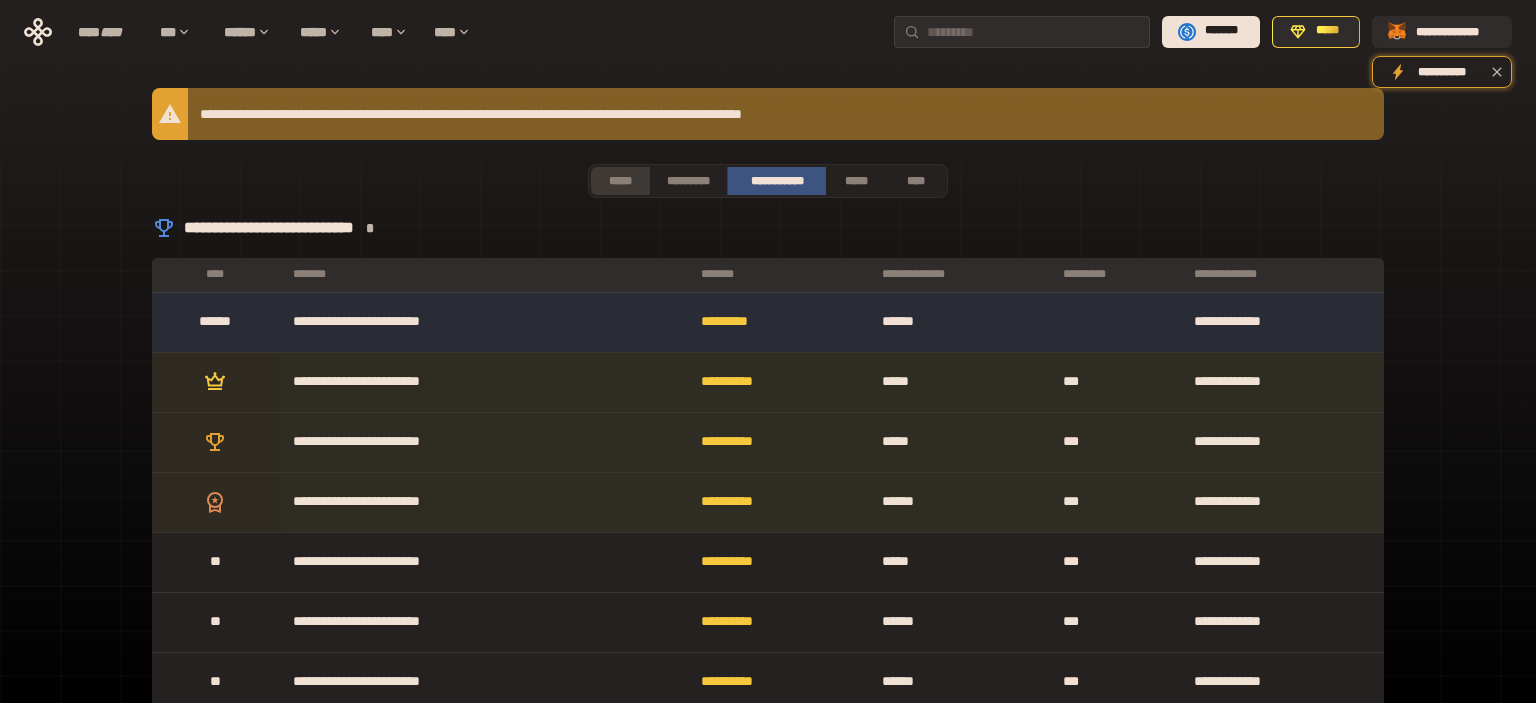 click on "*****" at bounding box center (620, 181) 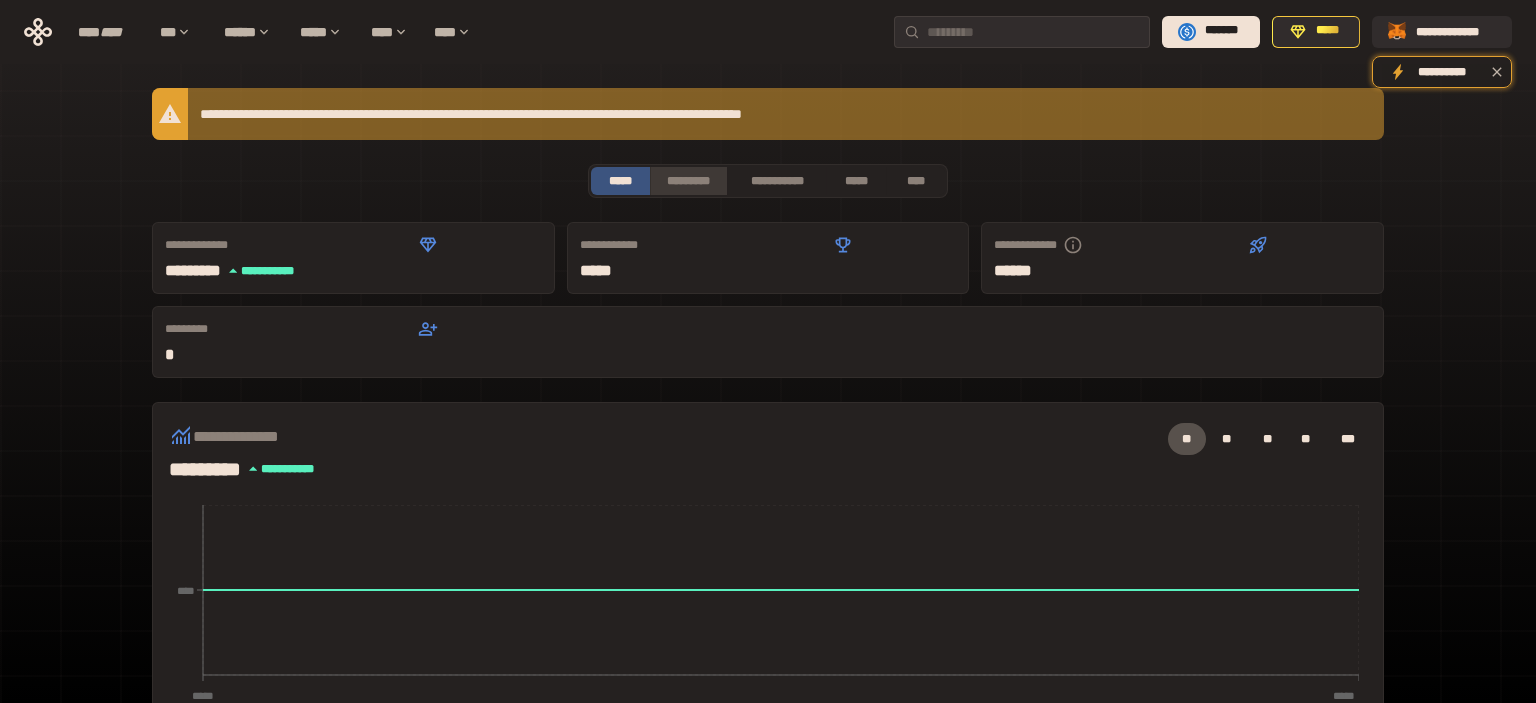 click on "*********" at bounding box center [688, 181] 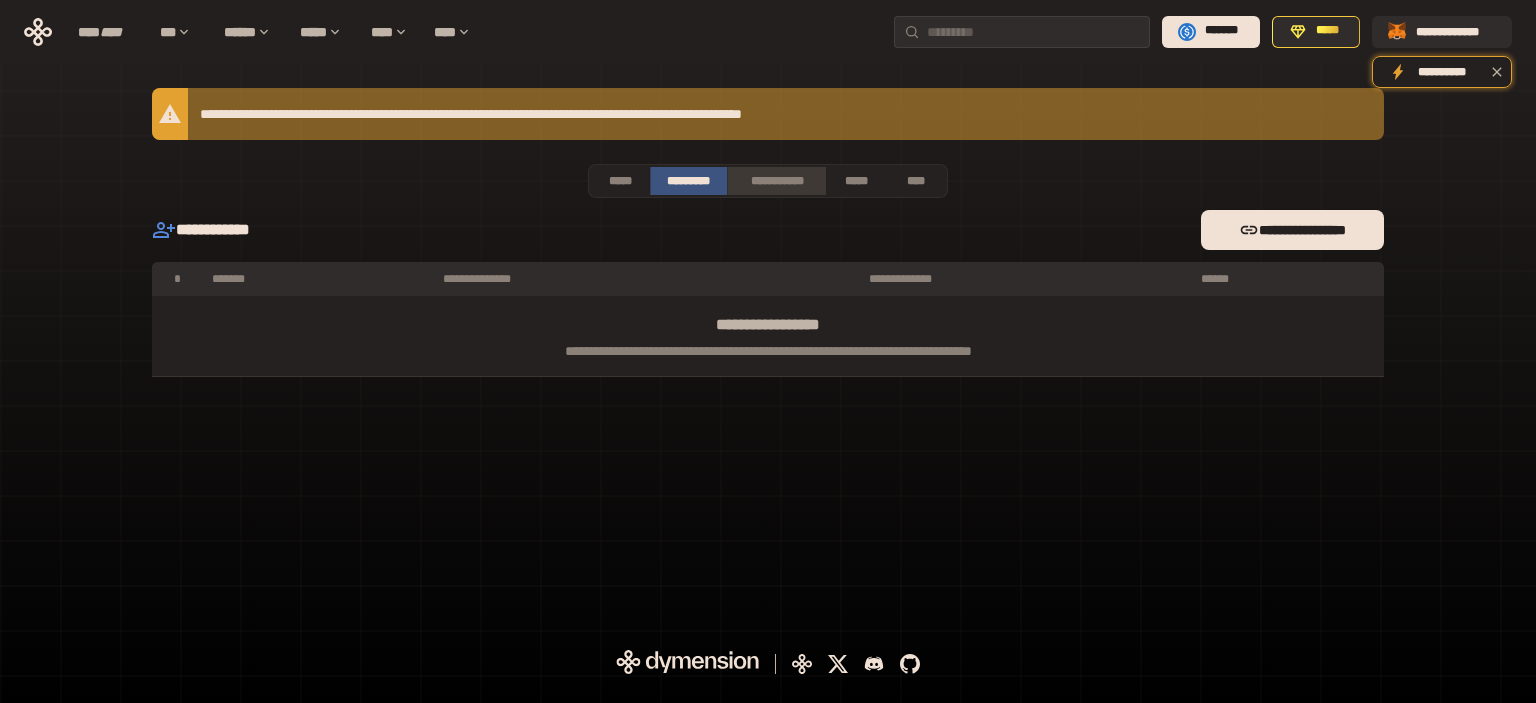 click on "**********" at bounding box center (776, 181) 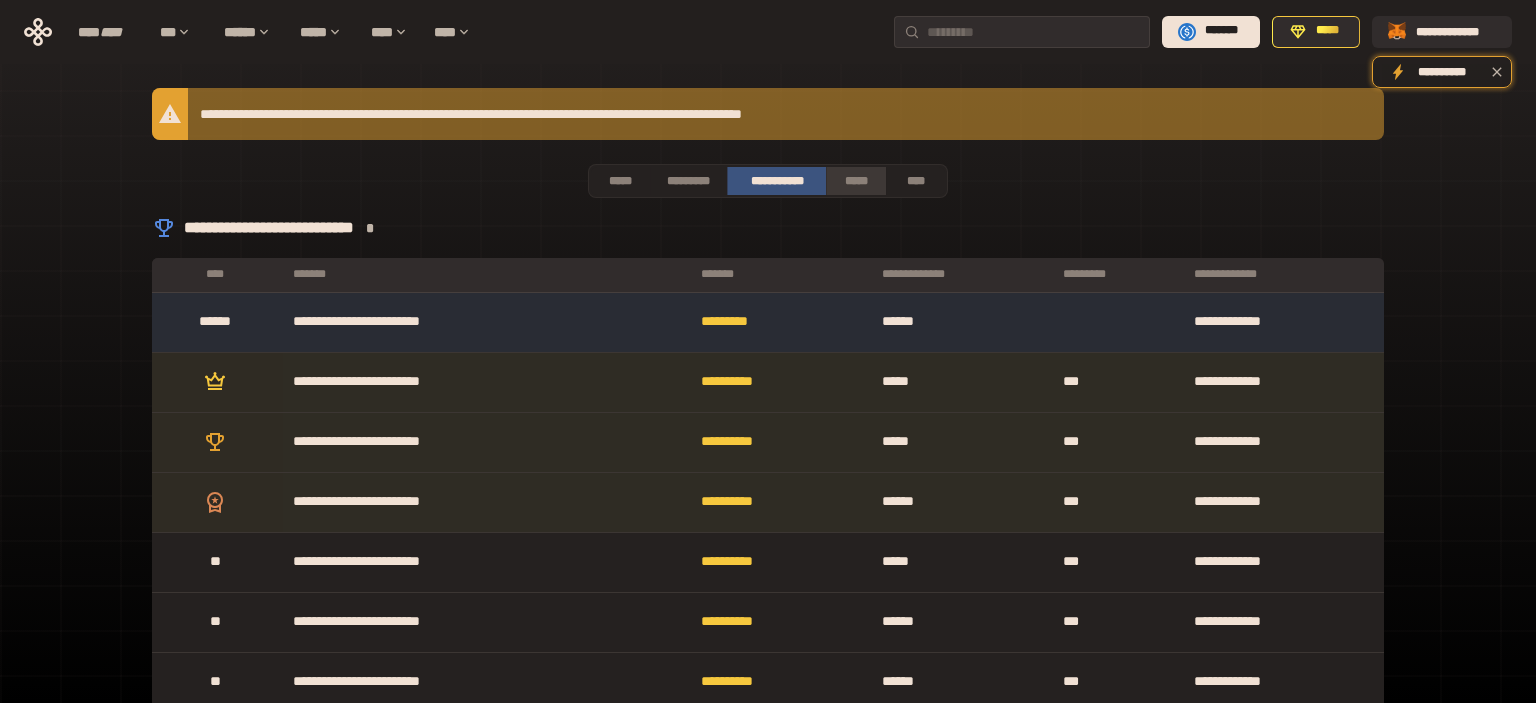 click on "*****" at bounding box center (856, 181) 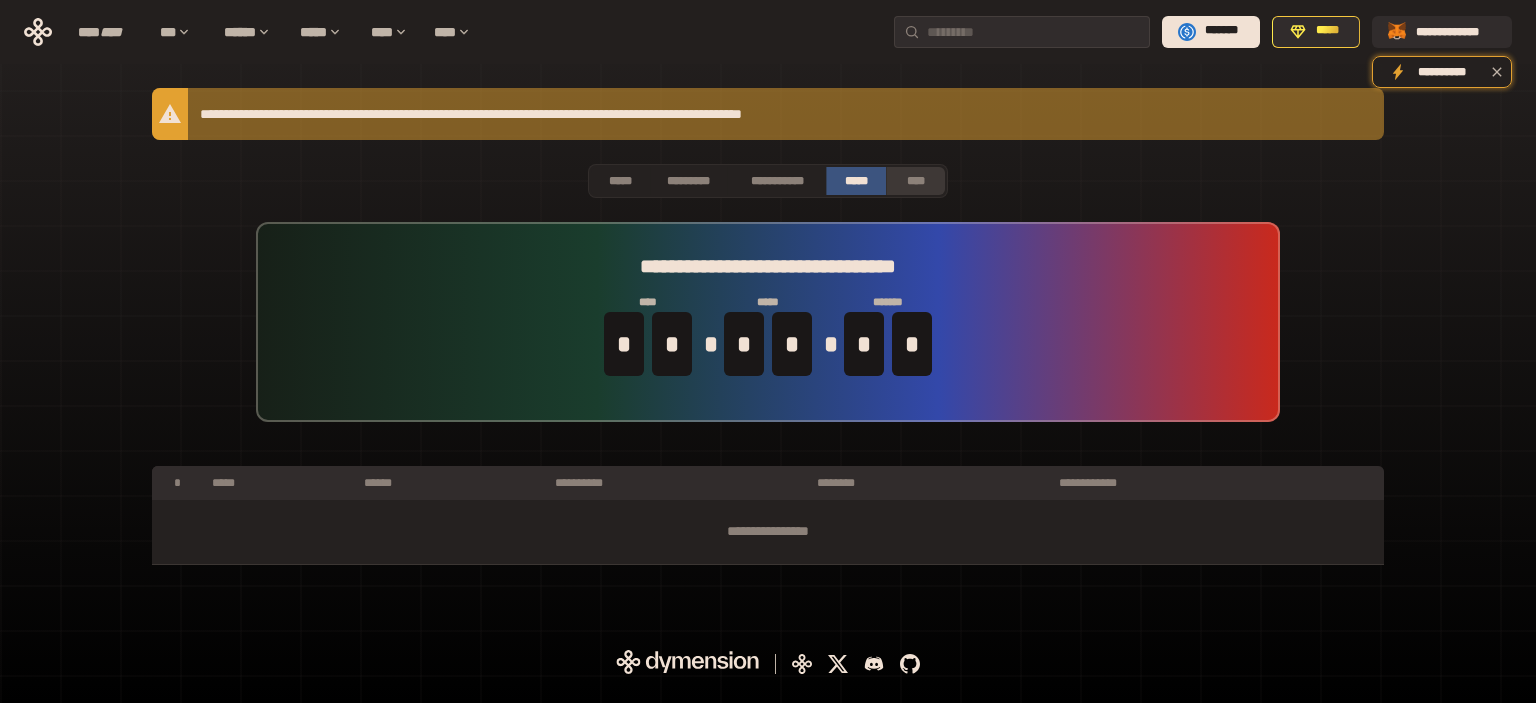 click on "****" at bounding box center [916, 181] 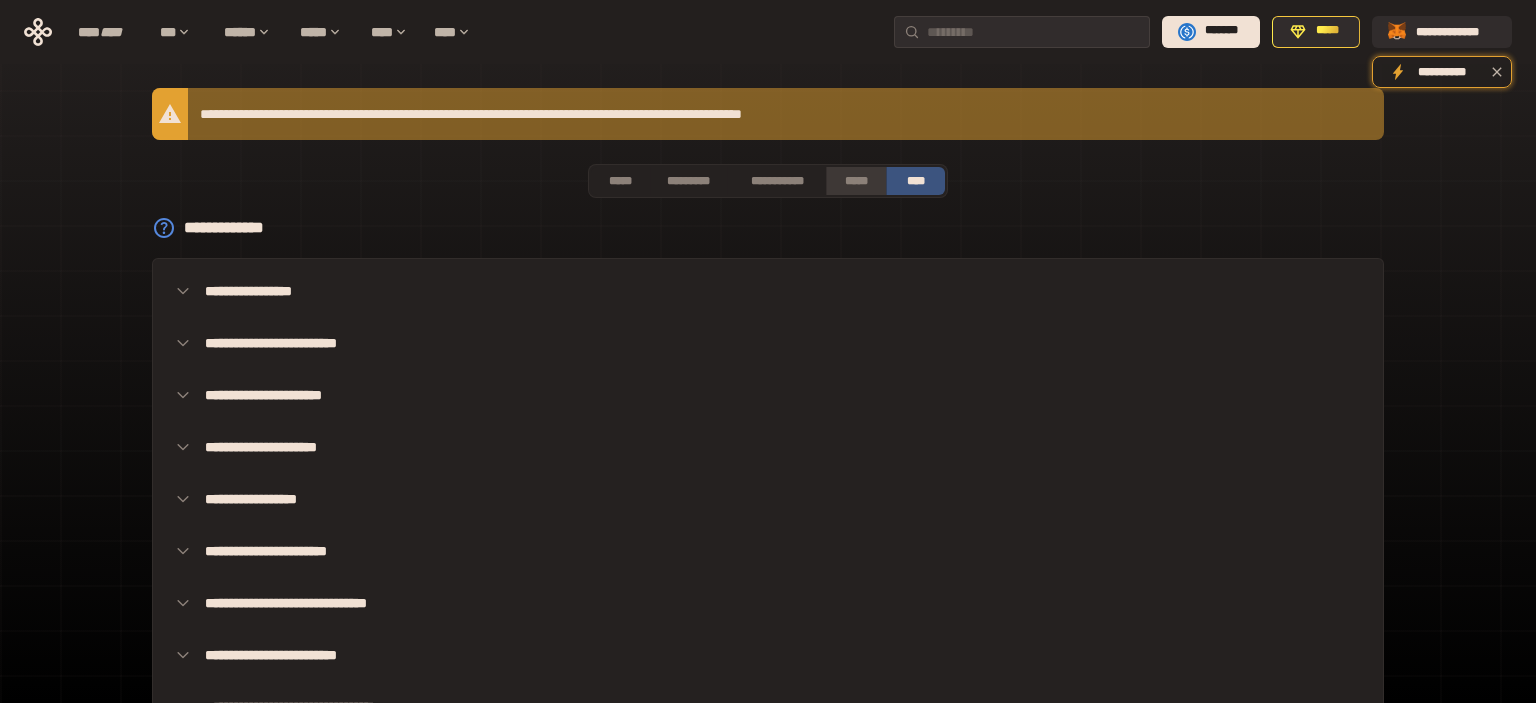 click on "*****" at bounding box center [856, 181] 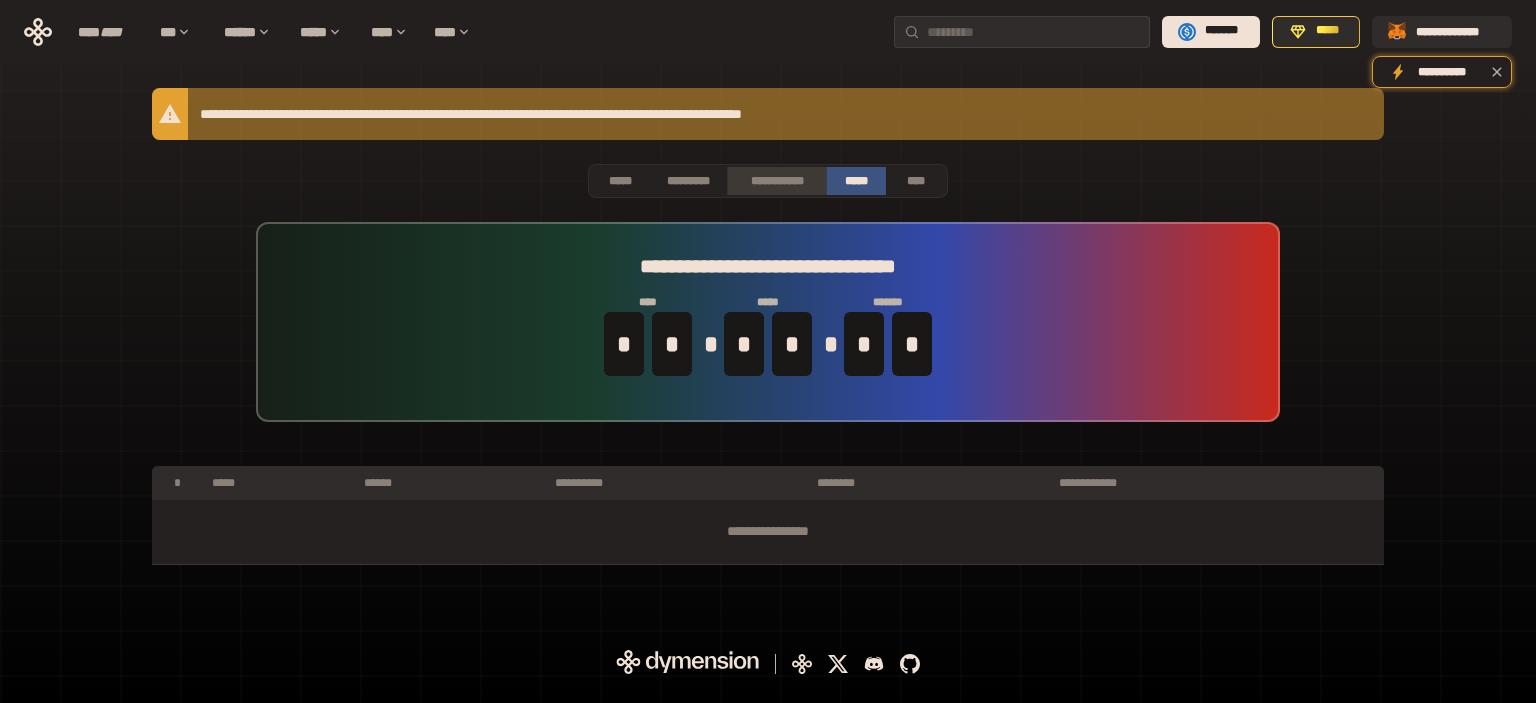 click on "**********" at bounding box center (776, 181) 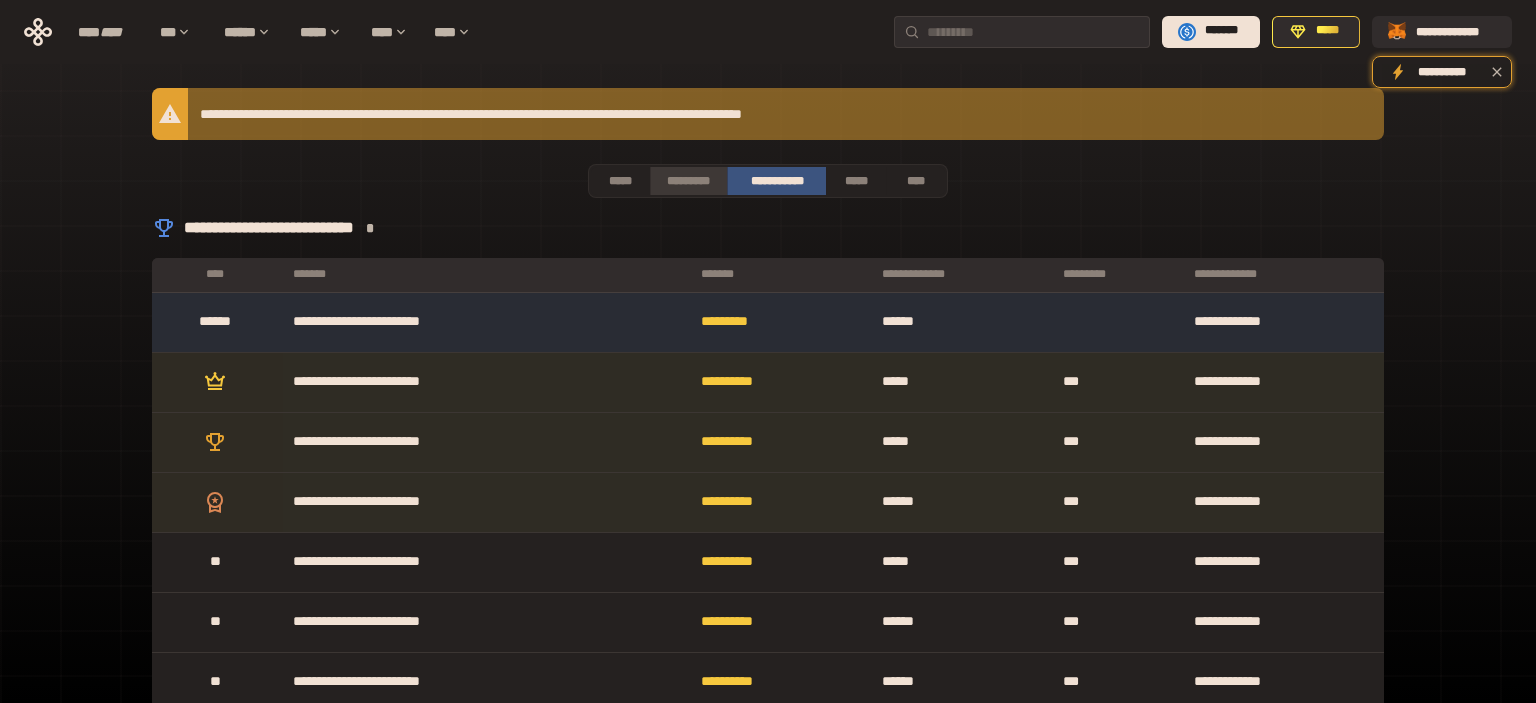 click on "*********" at bounding box center [688, 181] 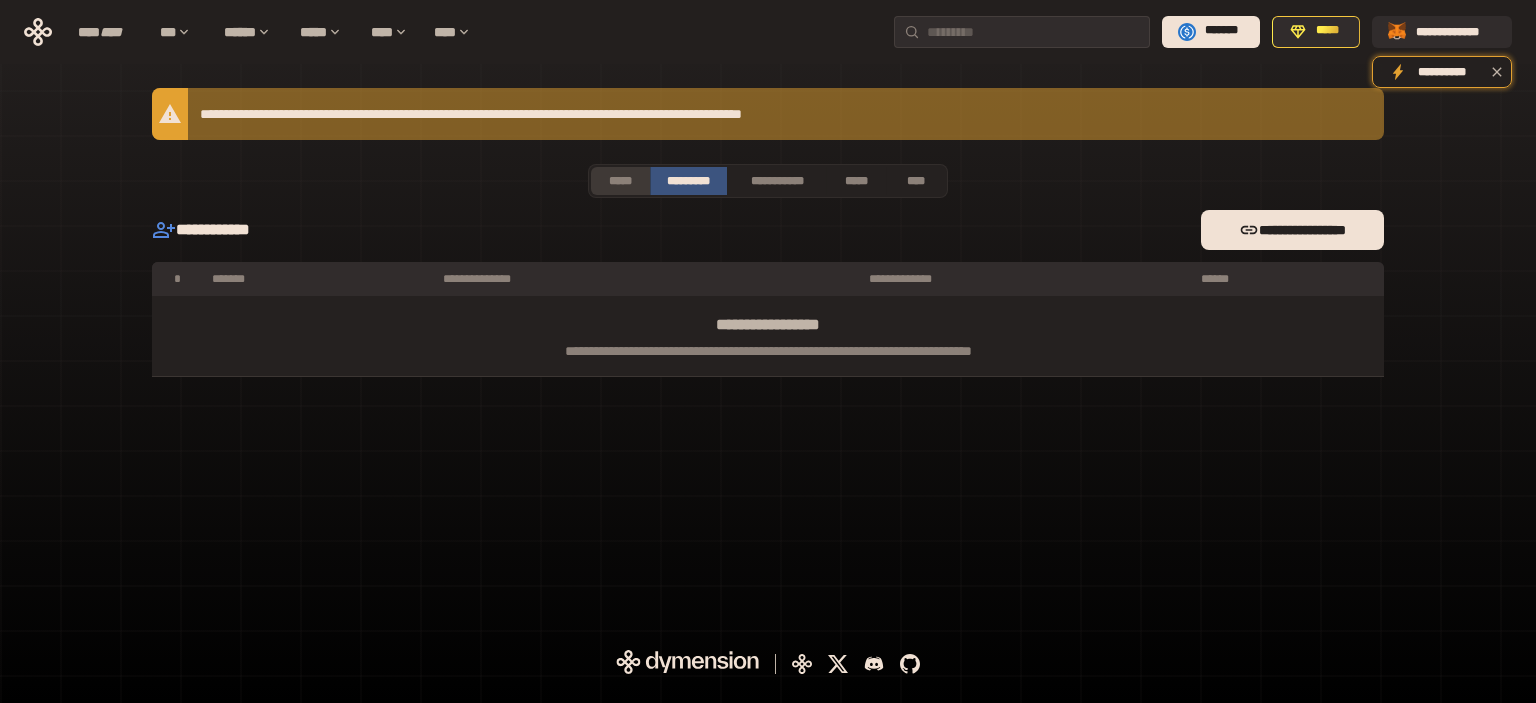 click on "*****" at bounding box center (620, 181) 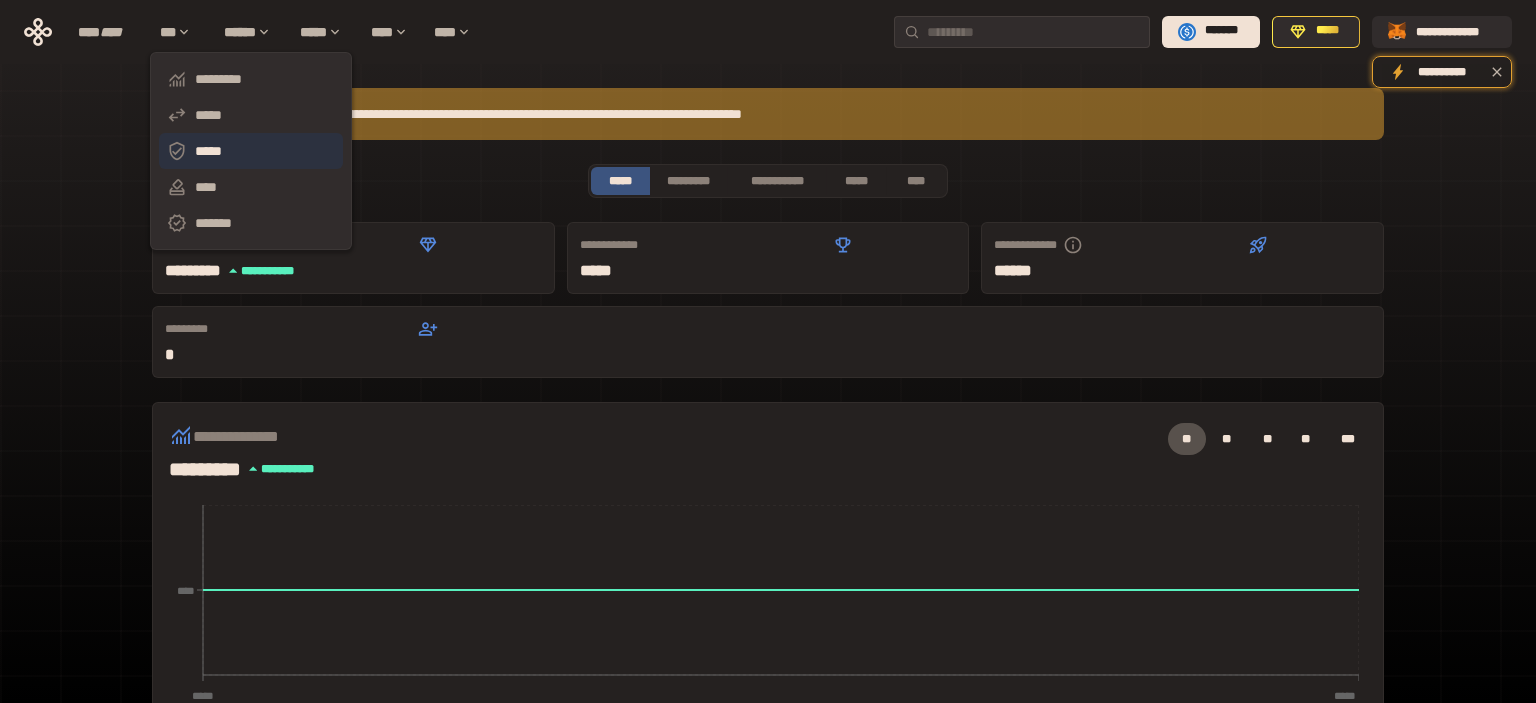 click on "*****" at bounding box center (251, 151) 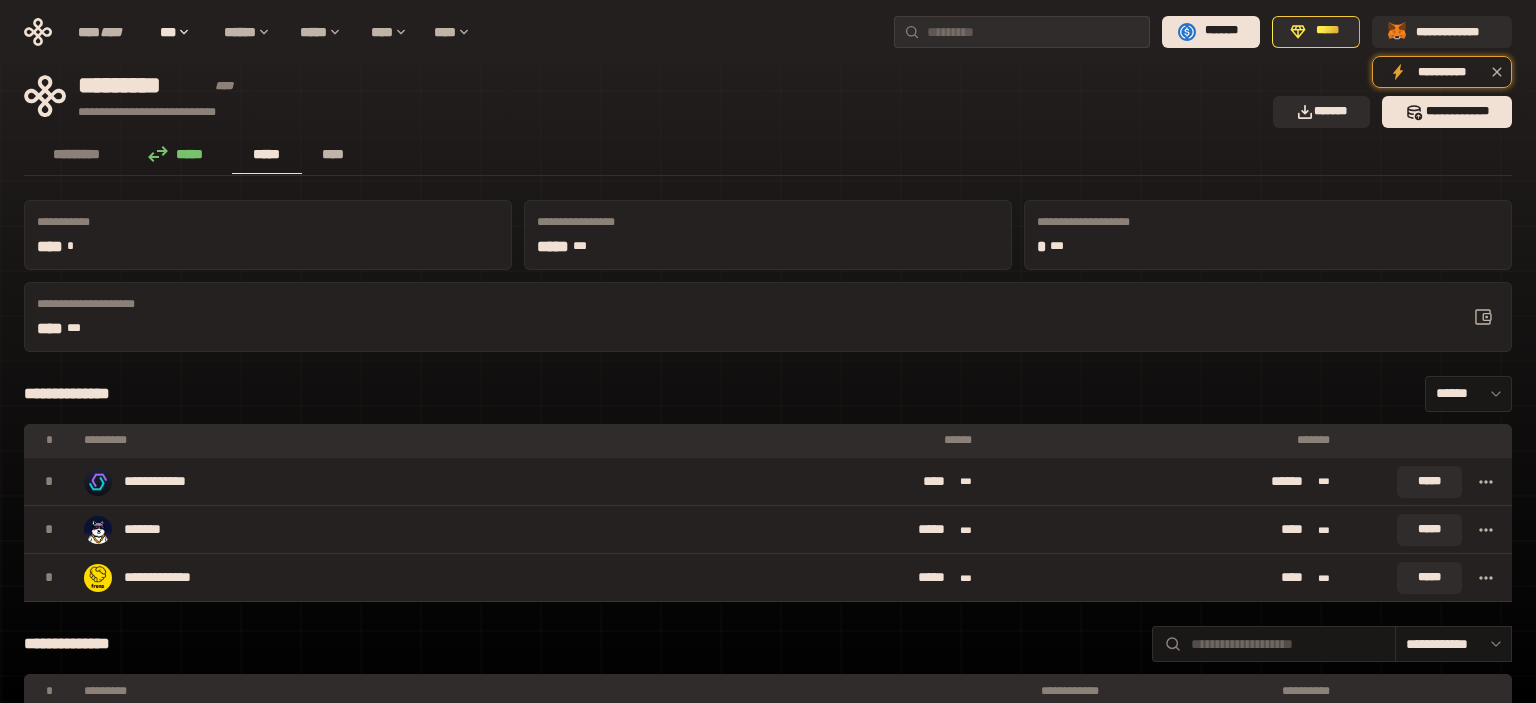 click on "****" at bounding box center (333, 154) 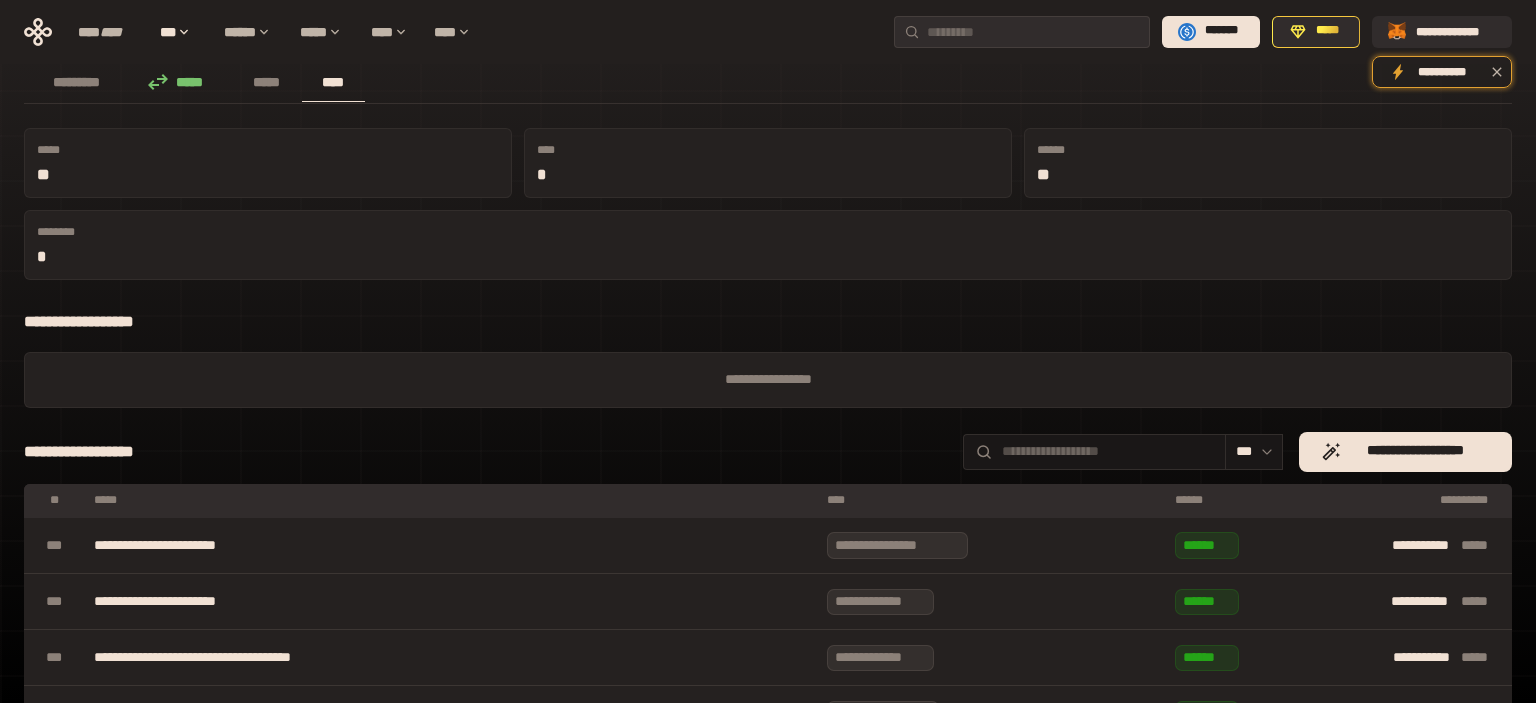 scroll, scrollTop: 0, scrollLeft: 0, axis: both 